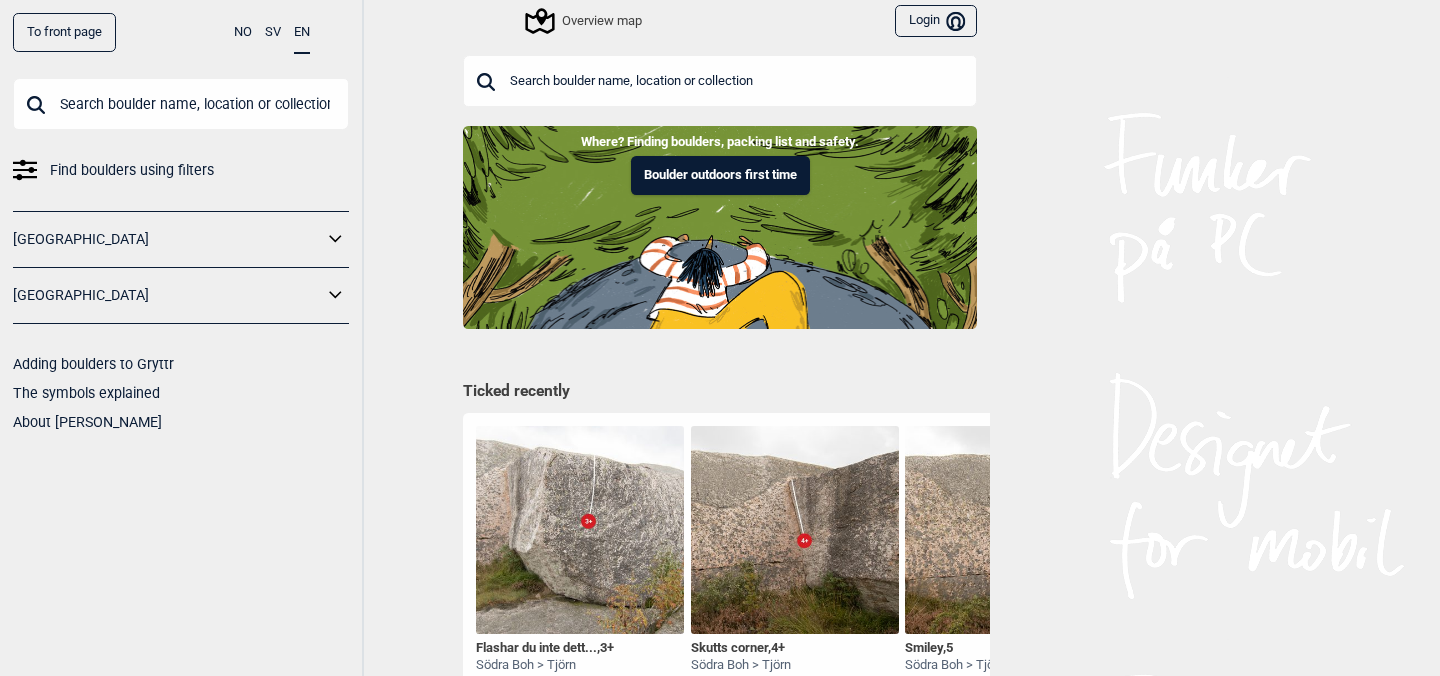 scroll, scrollTop: 0, scrollLeft: 0, axis: both 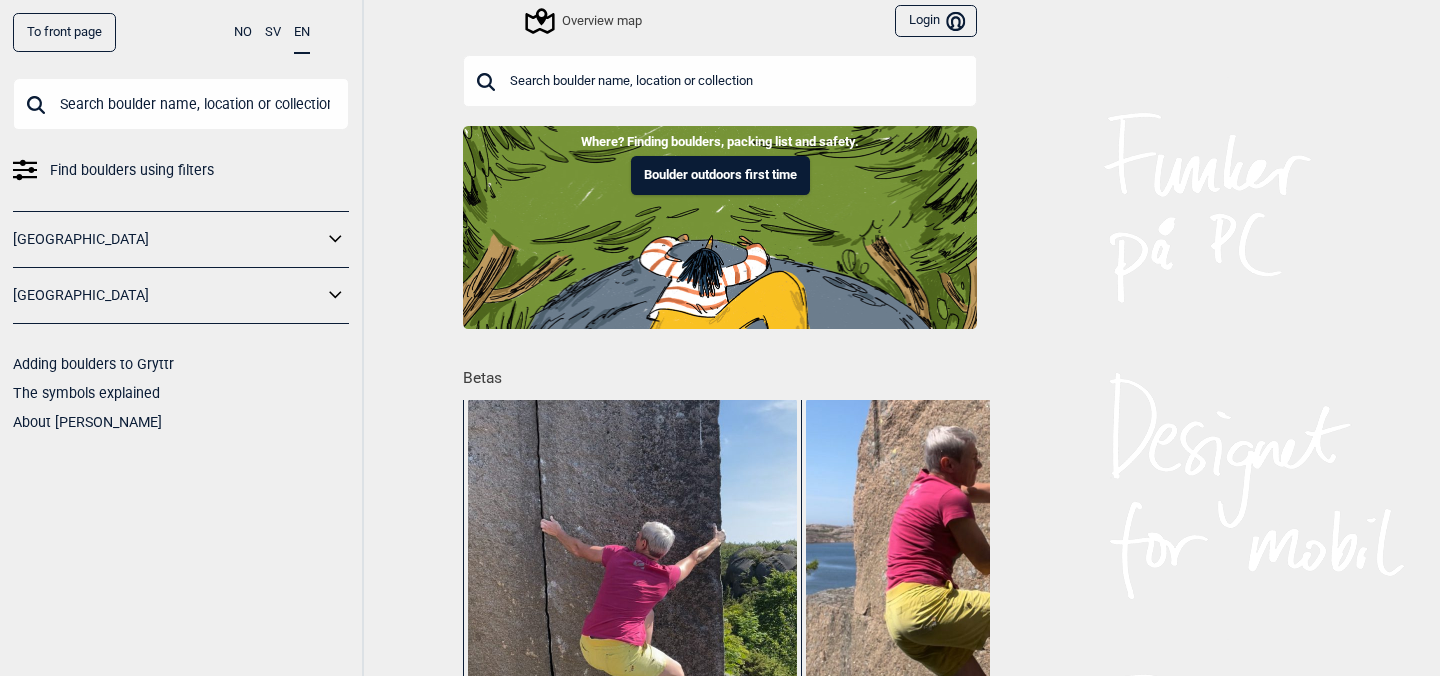 click 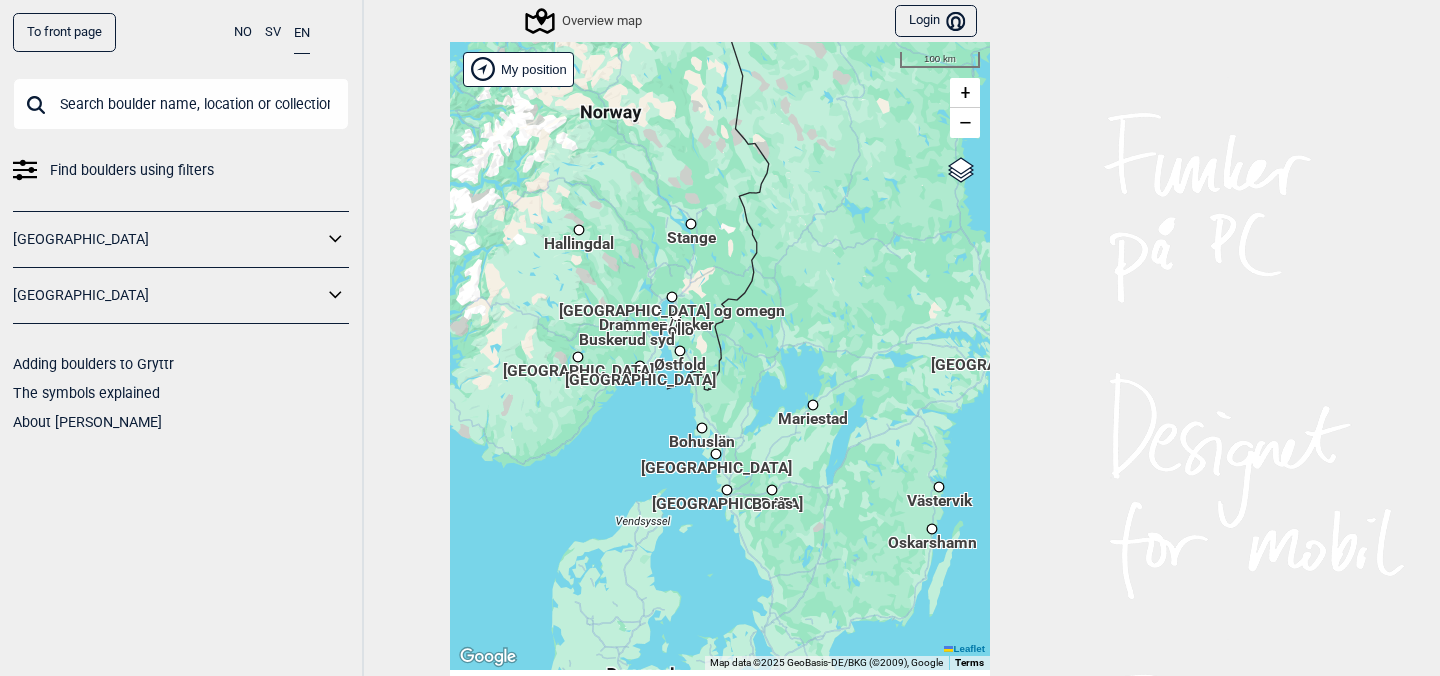 click on "[GEOGRAPHIC_DATA]" at bounding box center [640, 370] 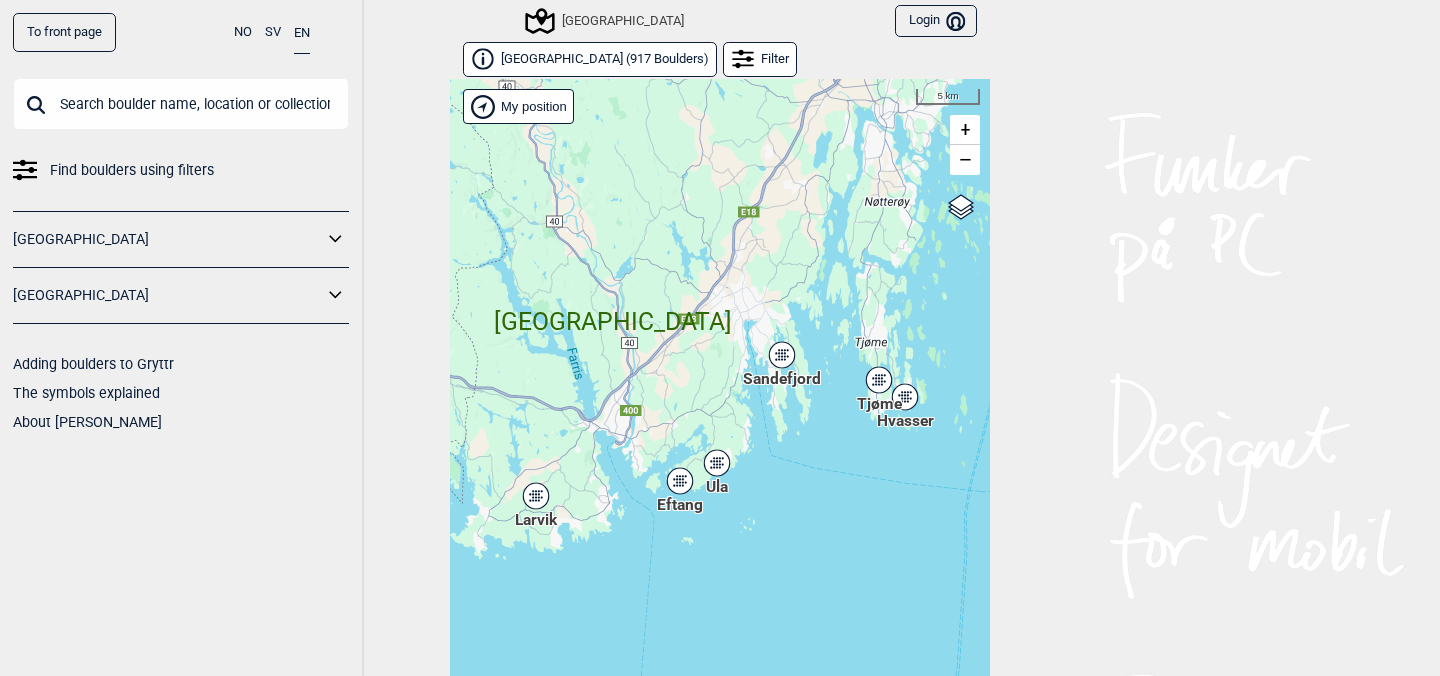 scroll, scrollTop: 30, scrollLeft: 0, axis: vertical 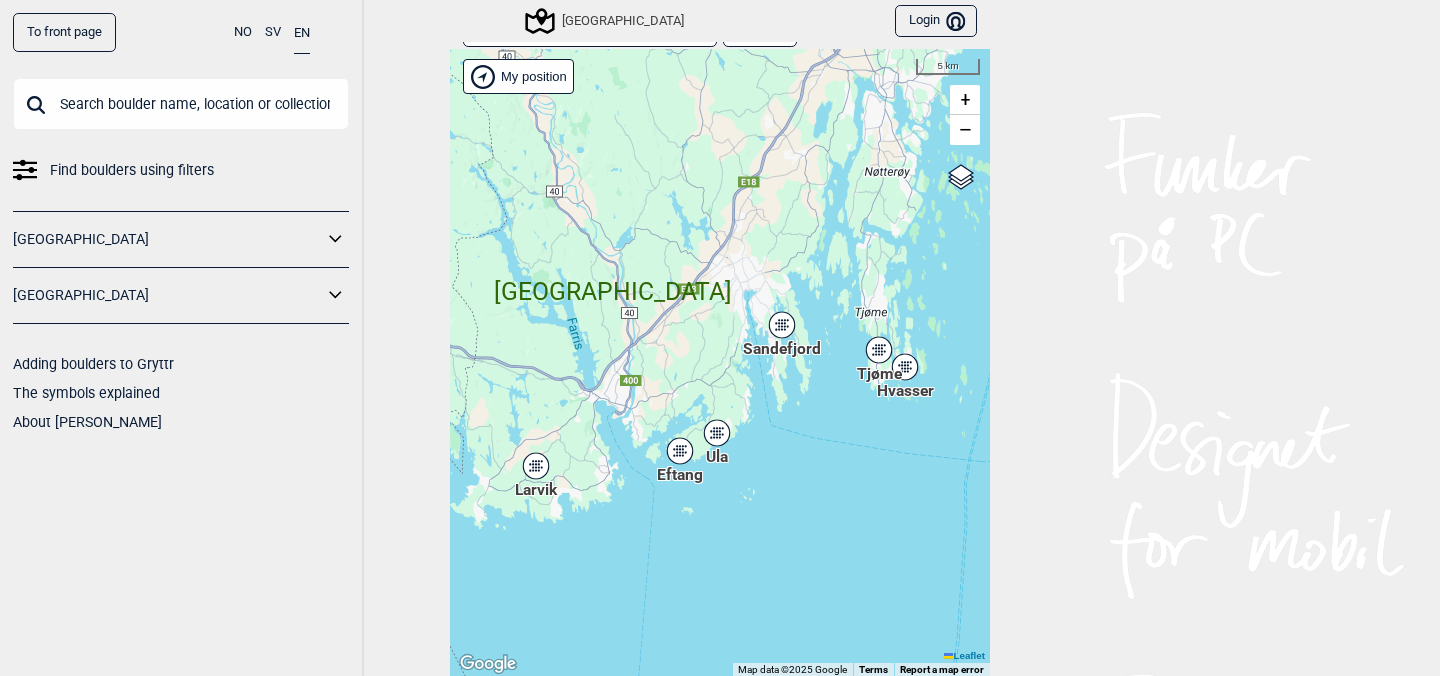 click on "Sandefjord" at bounding box center (782, 325) 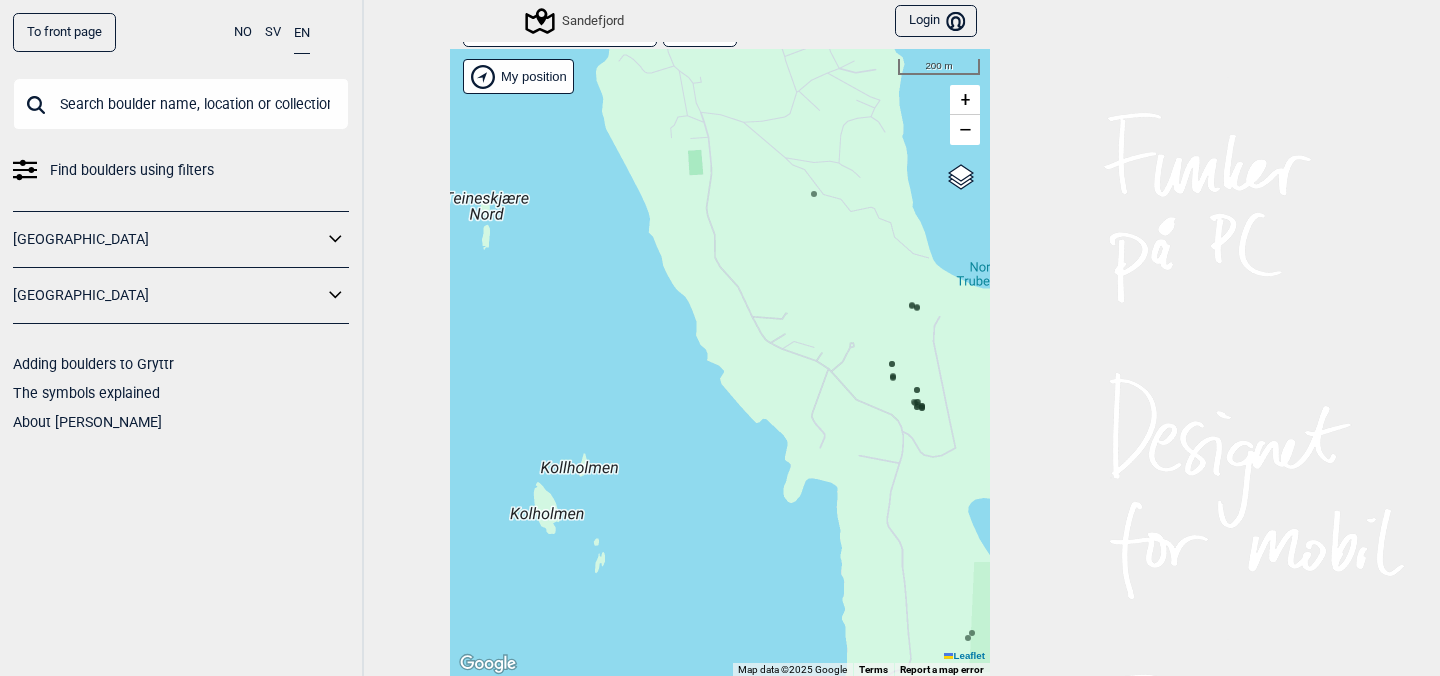 click 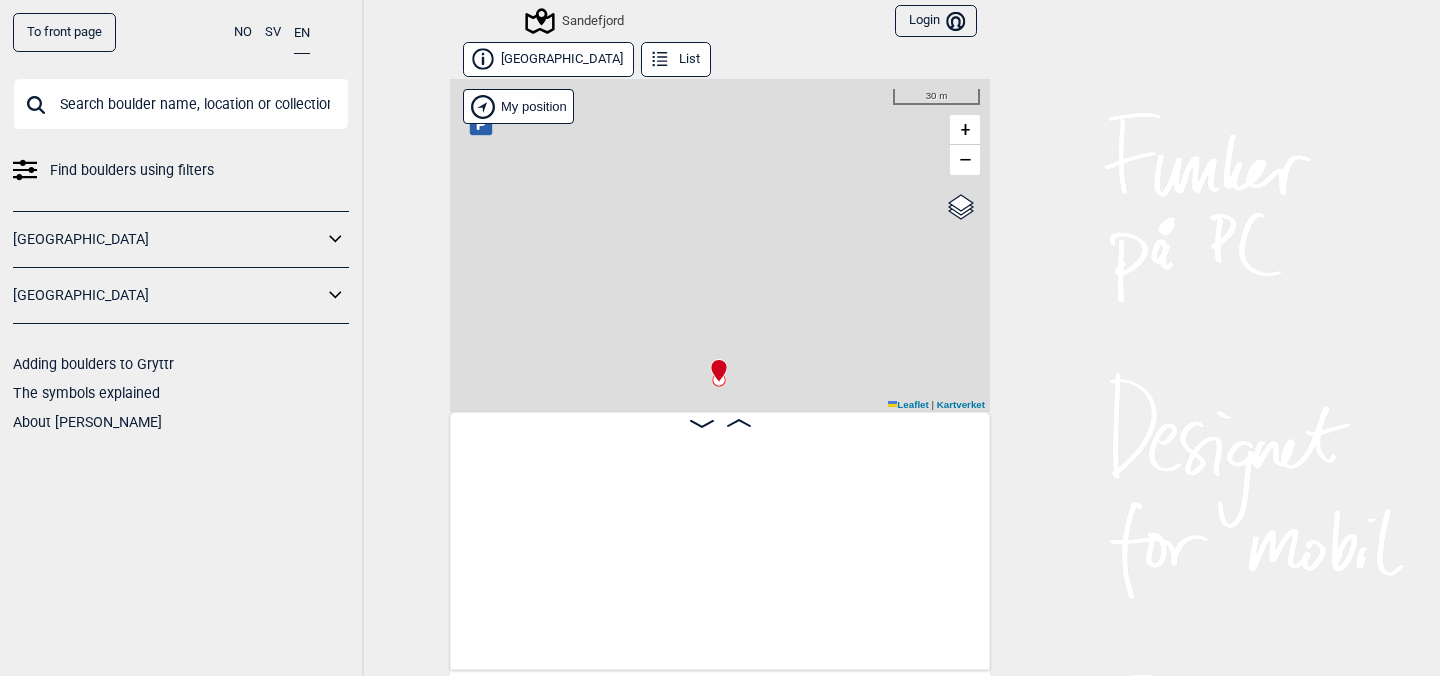 scroll, scrollTop: 0, scrollLeft: 845, axis: horizontal 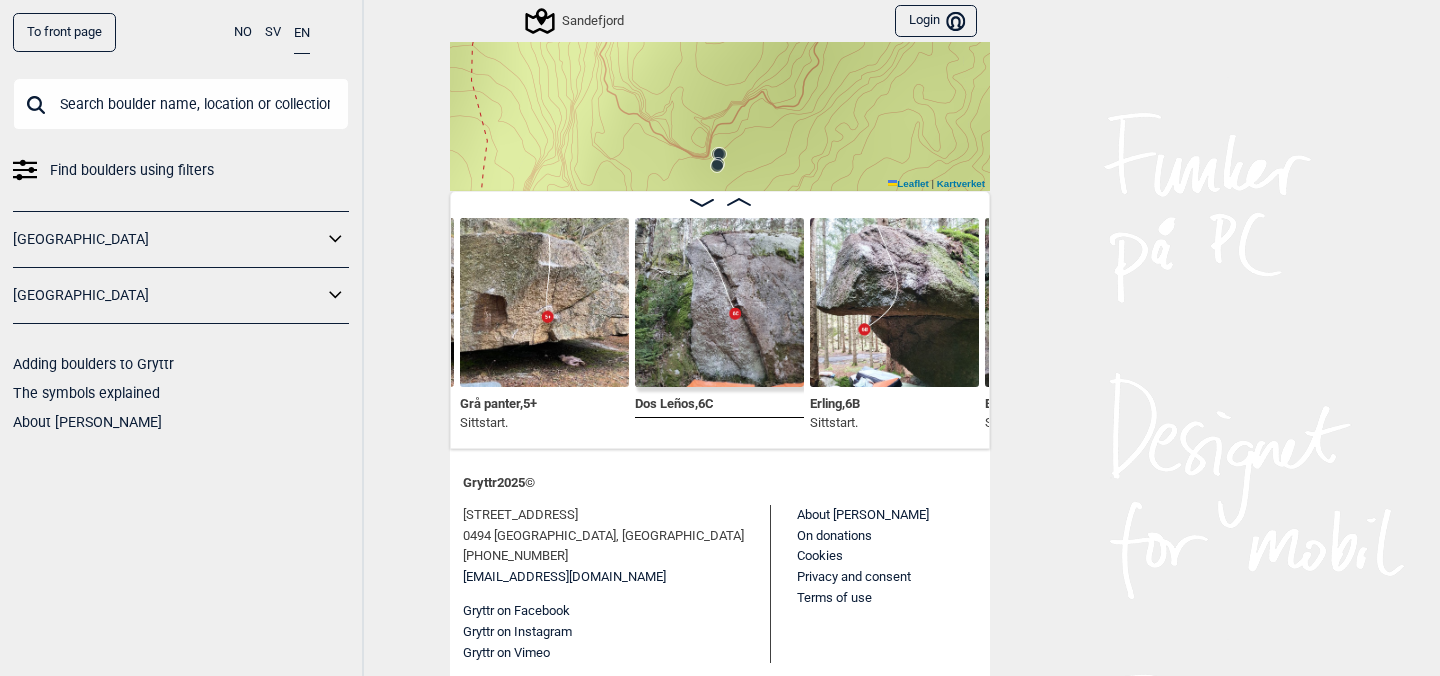 click 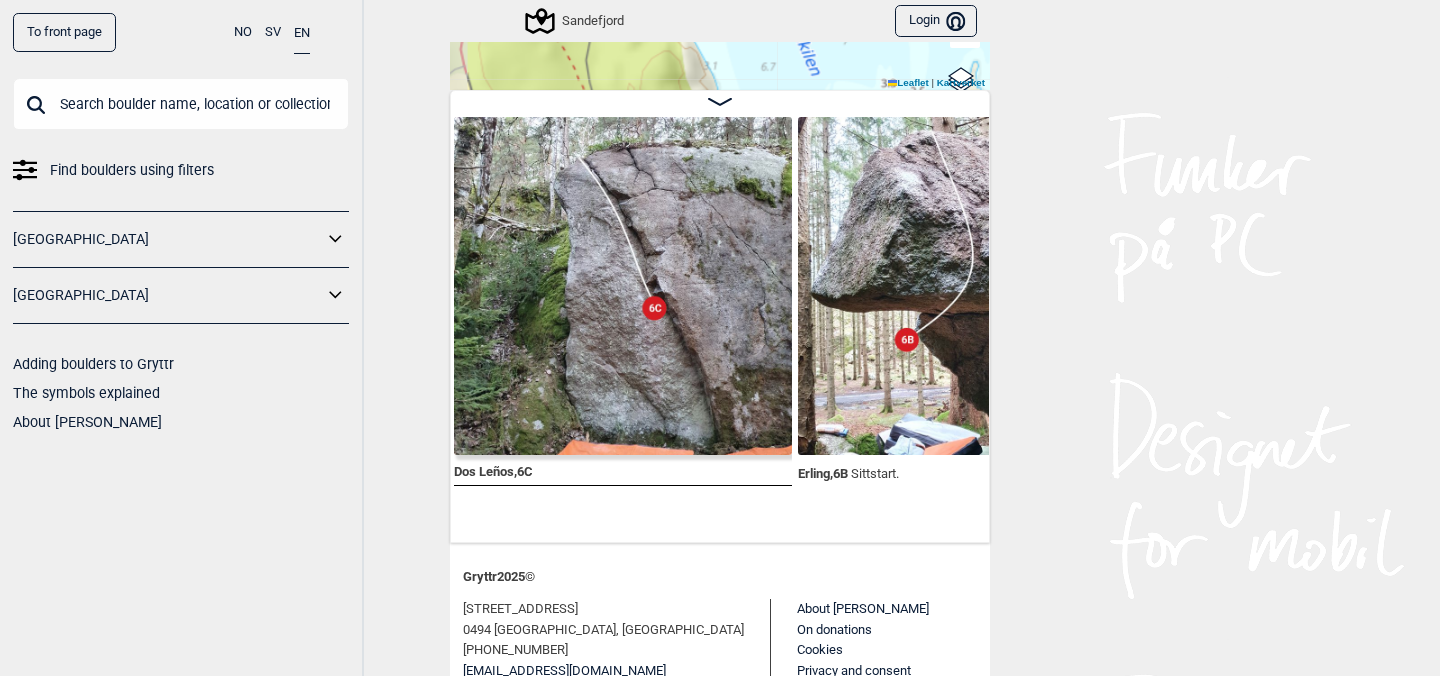 scroll, scrollTop: 81, scrollLeft: 0, axis: vertical 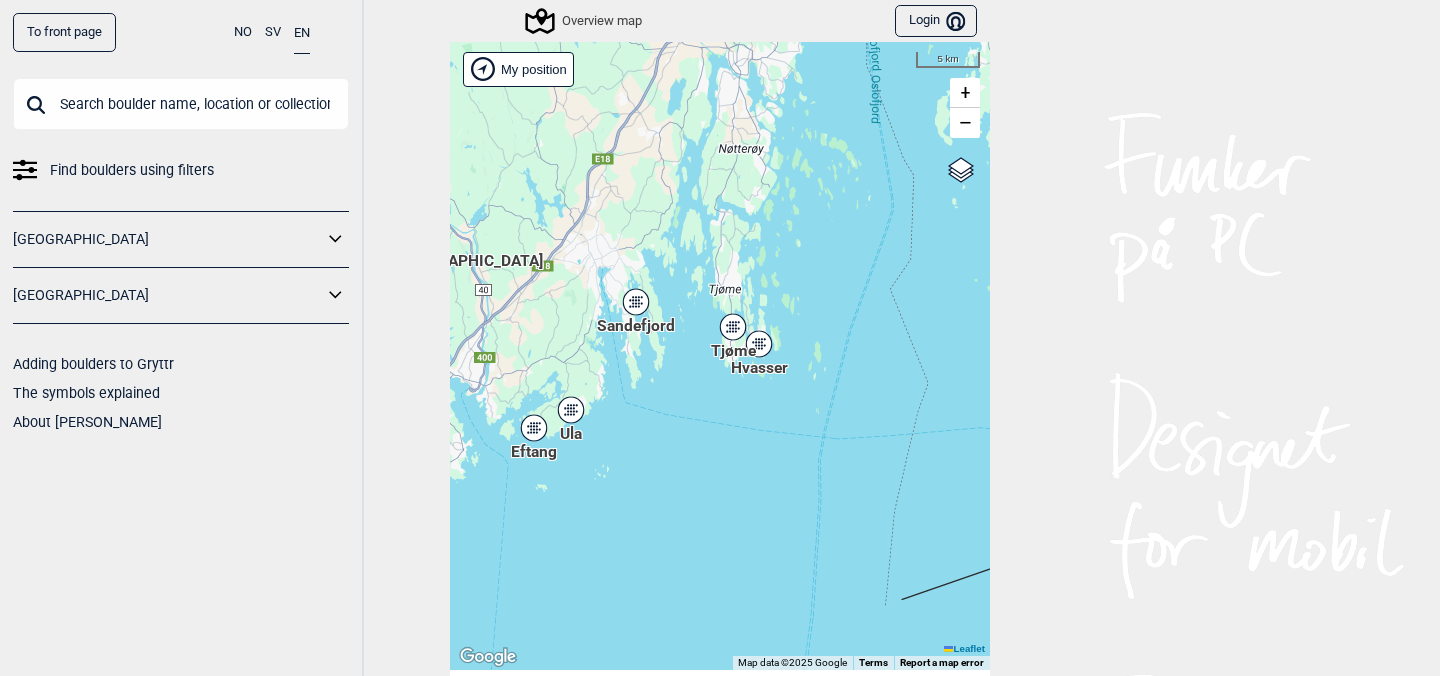 drag, startPoint x: 573, startPoint y: 269, endPoint x: 714, endPoint y: 401, distance: 193.14502 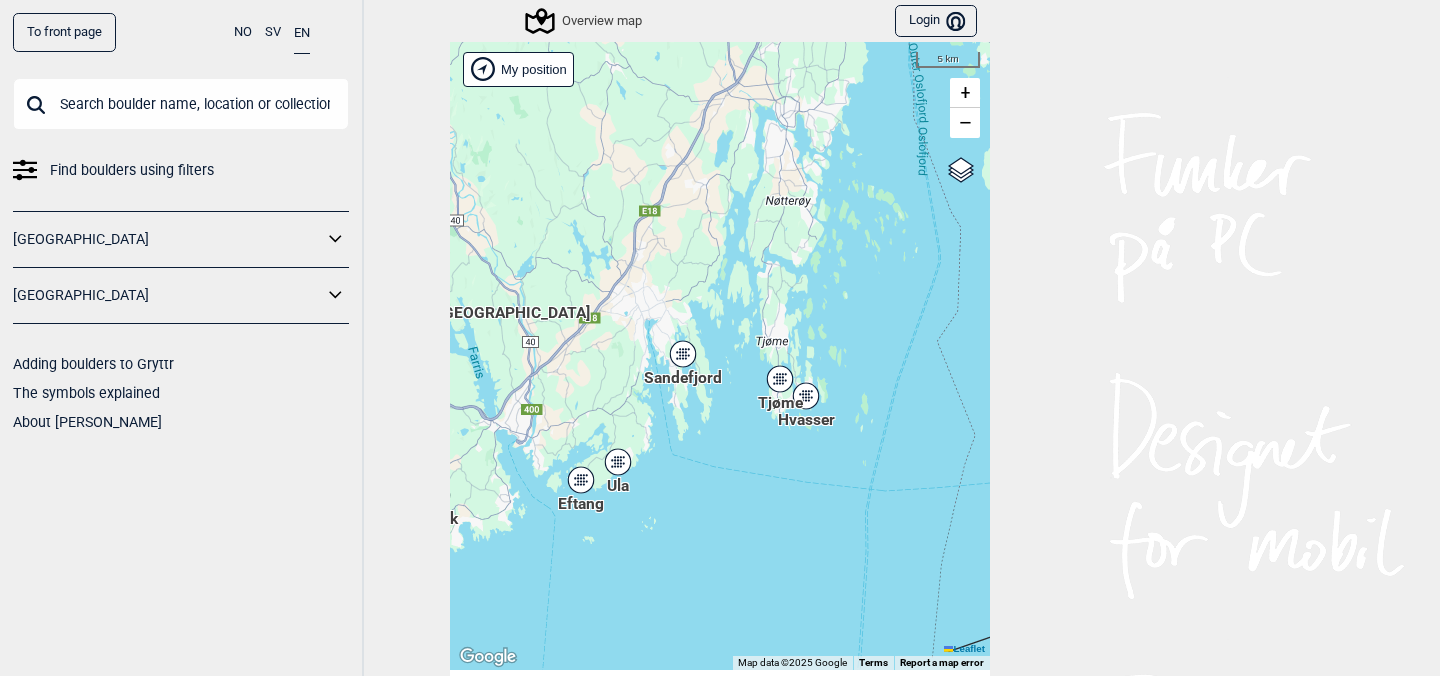 click on "Sandefjord" at bounding box center [683, 354] 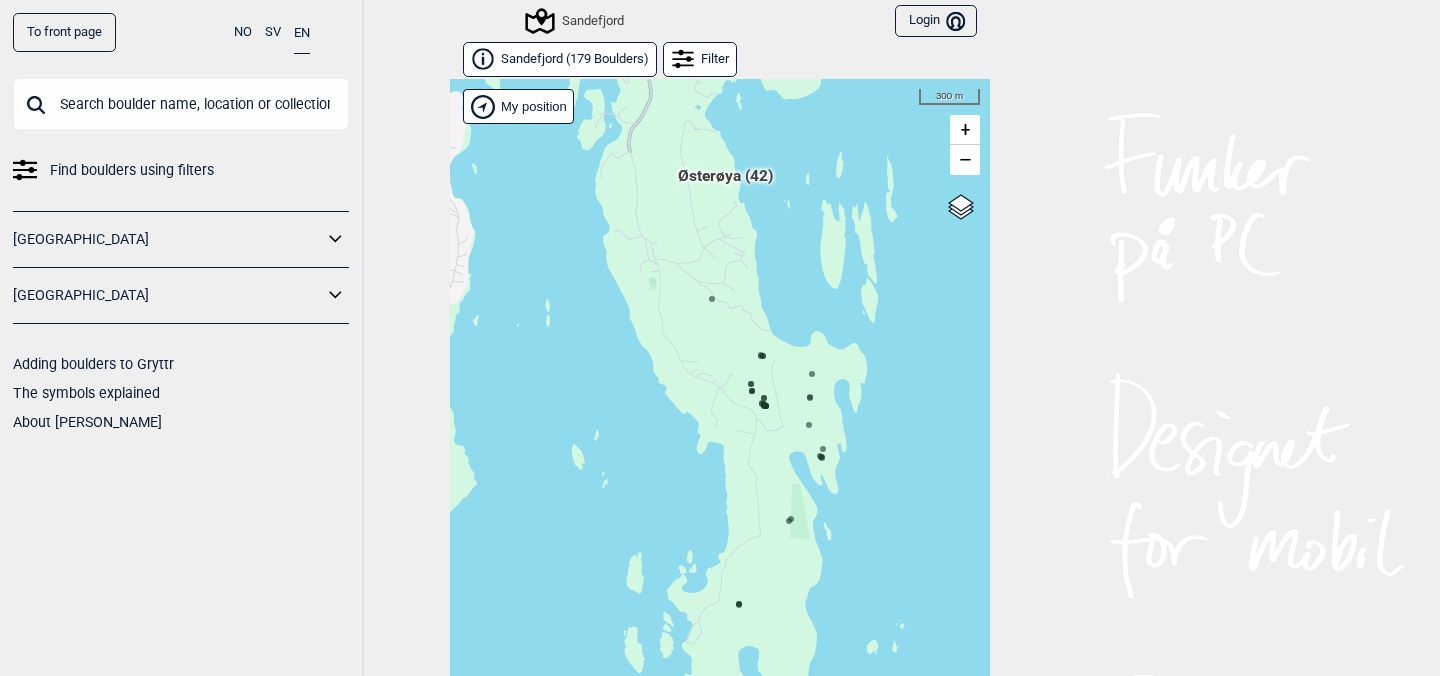 scroll, scrollTop: 30, scrollLeft: 0, axis: vertical 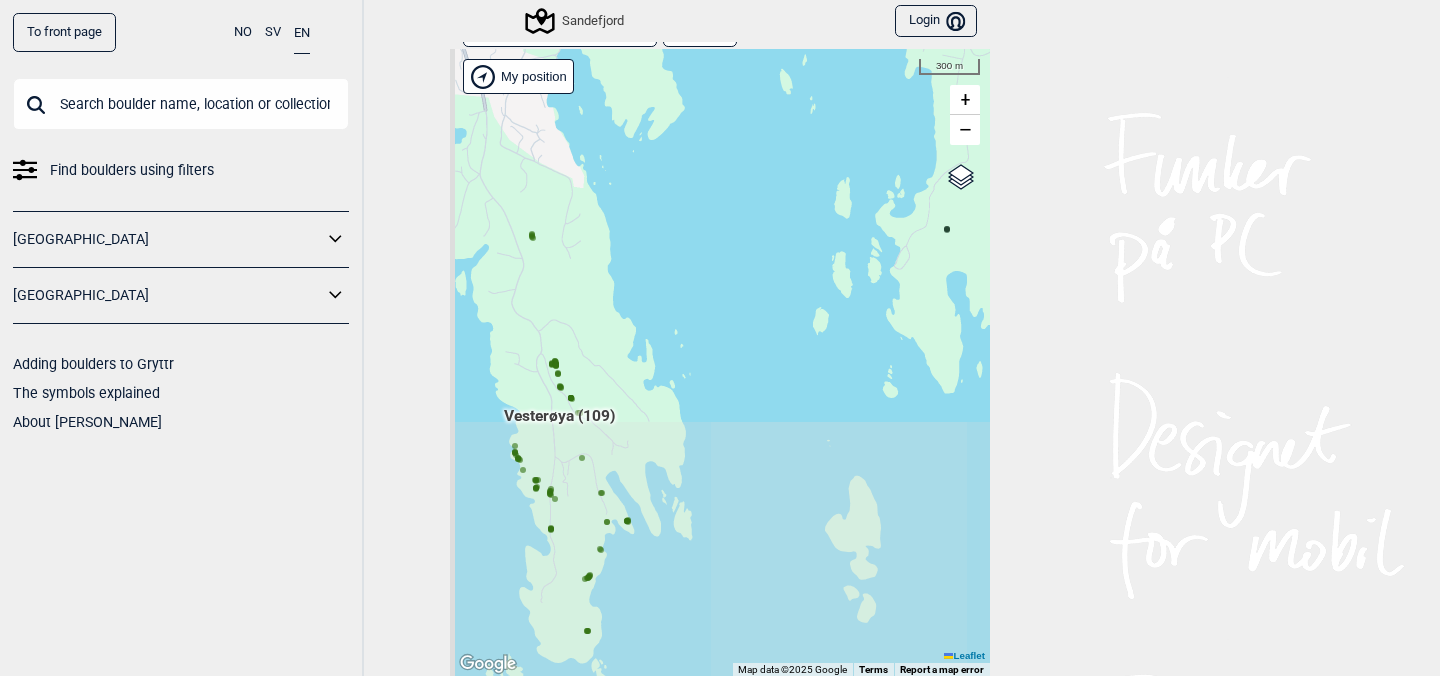 drag, startPoint x: 643, startPoint y: 562, endPoint x: 859, endPoint y: 210, distance: 412.9891 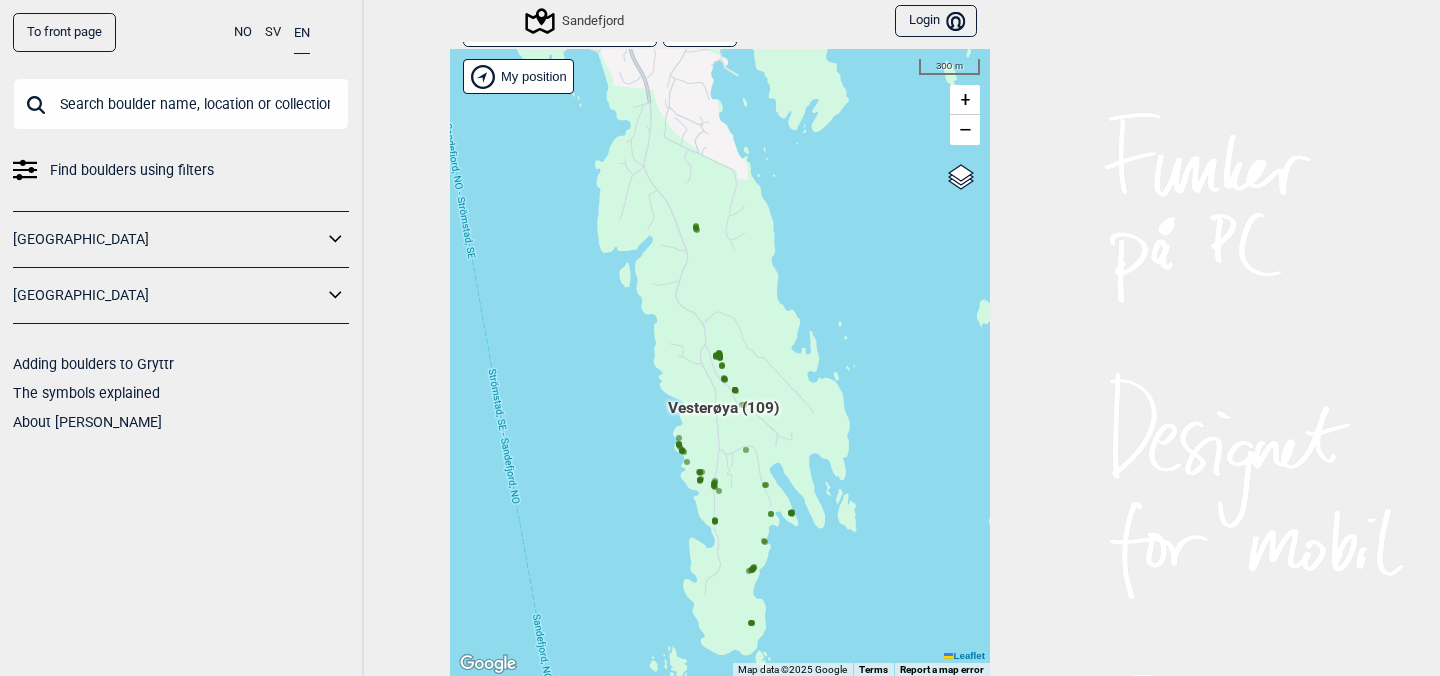 drag, startPoint x: 560, startPoint y: 426, endPoint x: 737, endPoint y: 420, distance: 177.10167 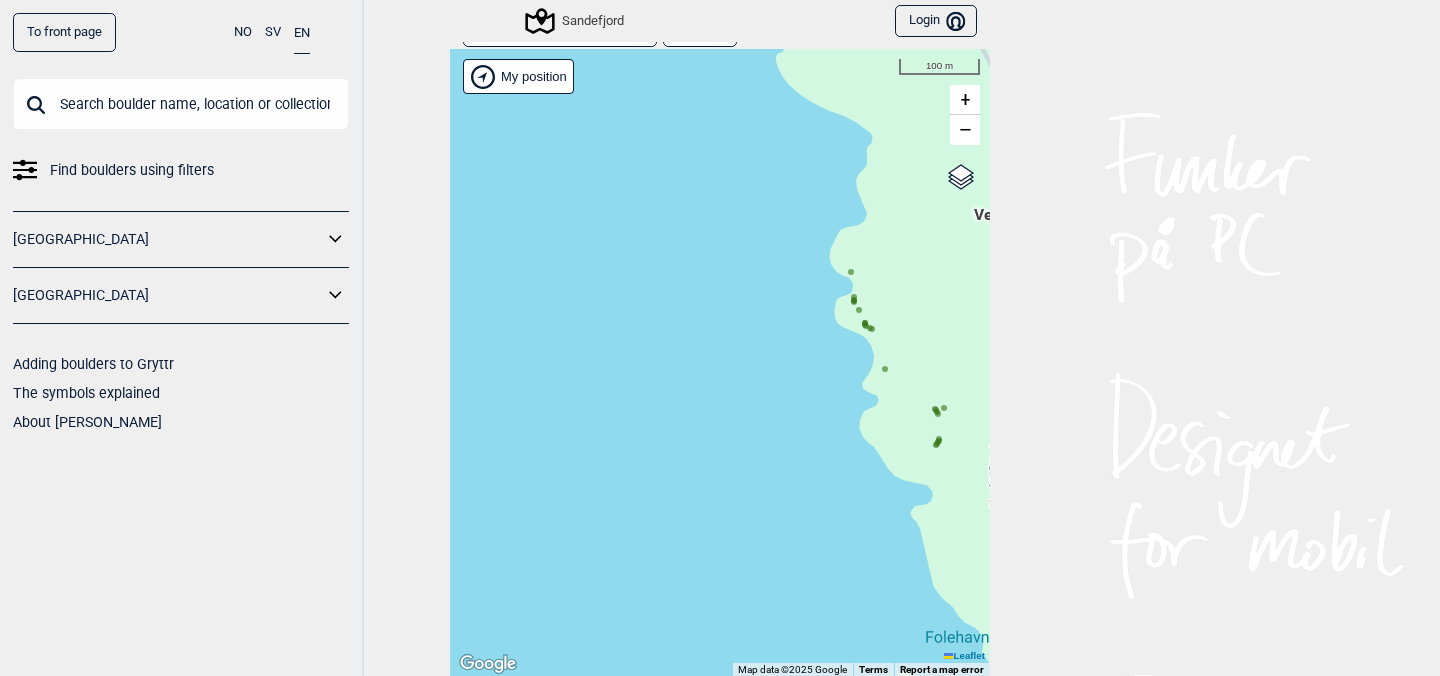 click 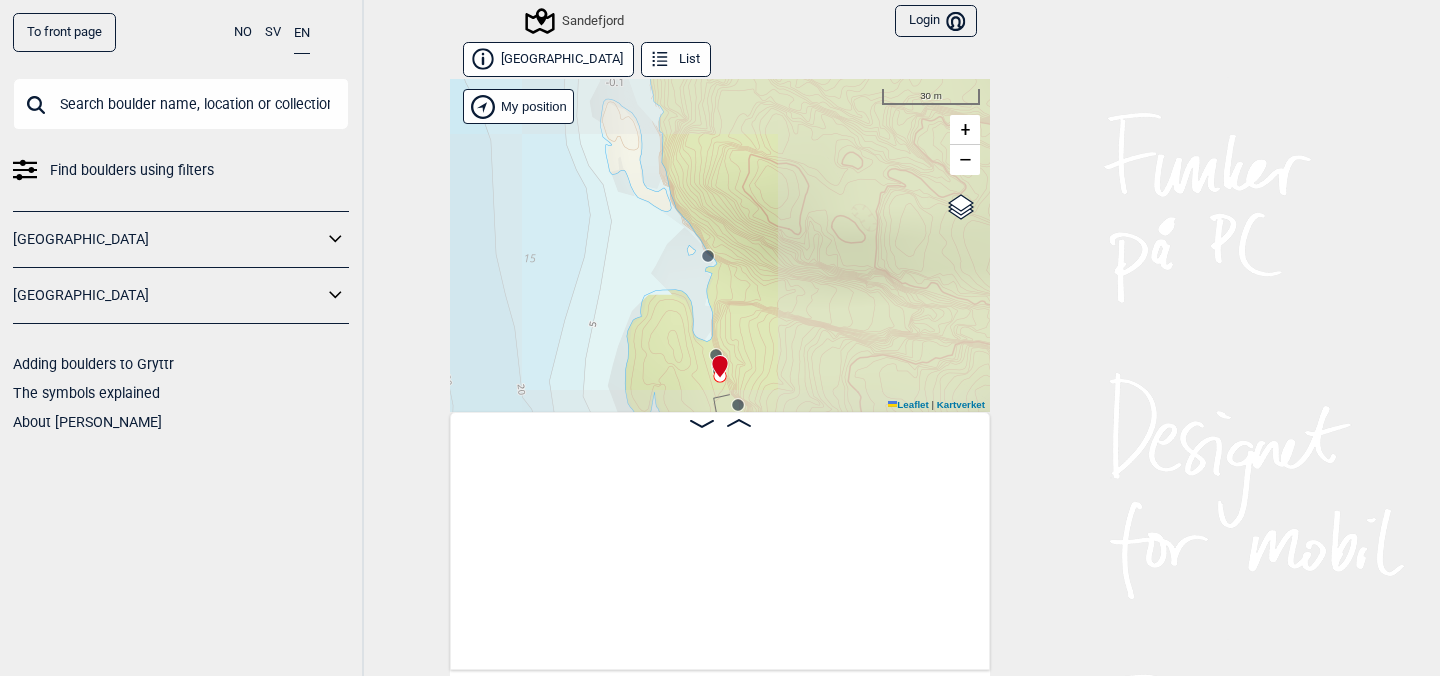 scroll, scrollTop: 0, scrollLeft: 8450, axis: horizontal 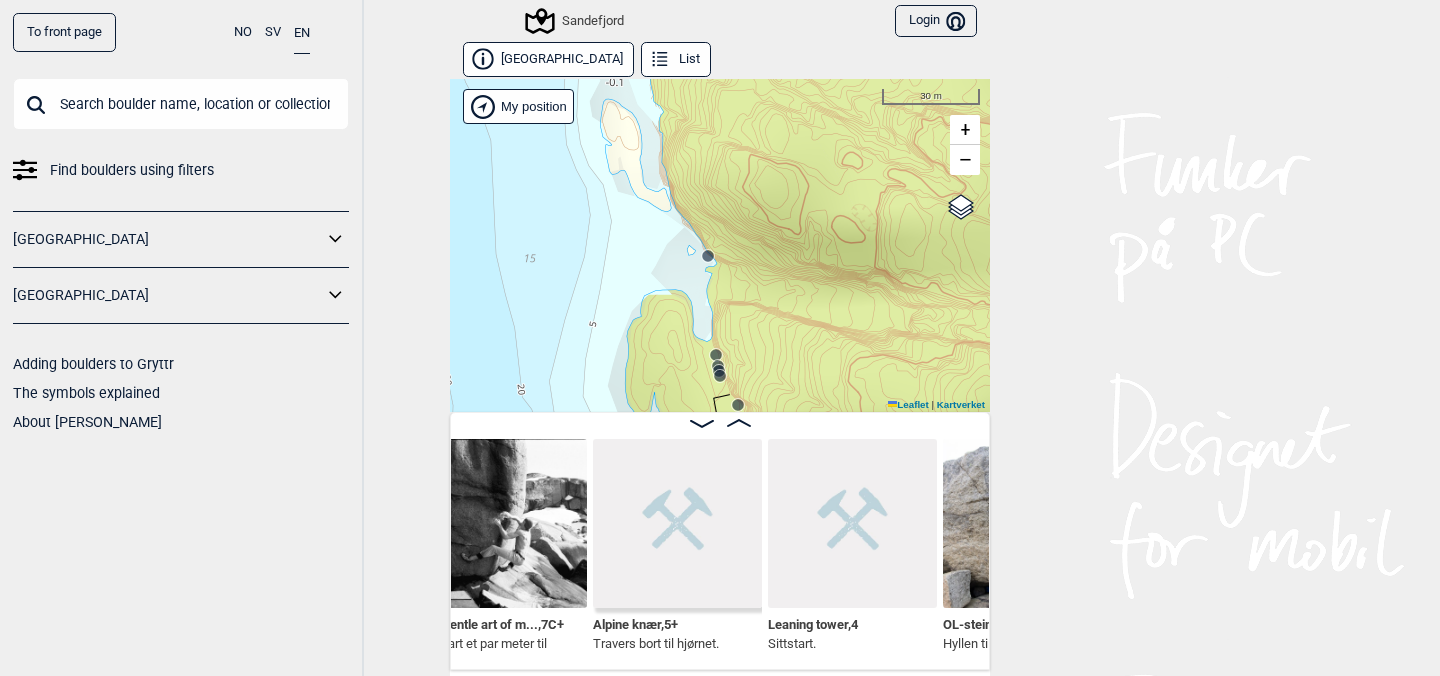 click 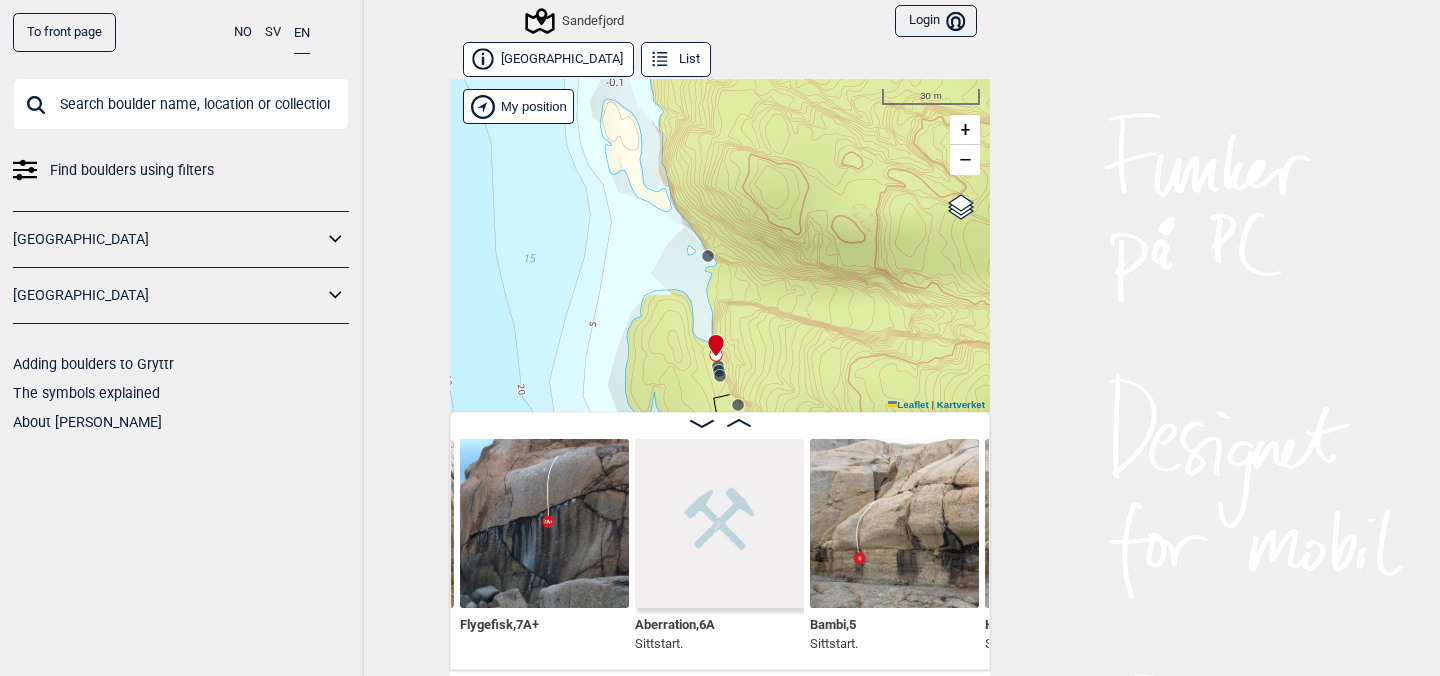 click 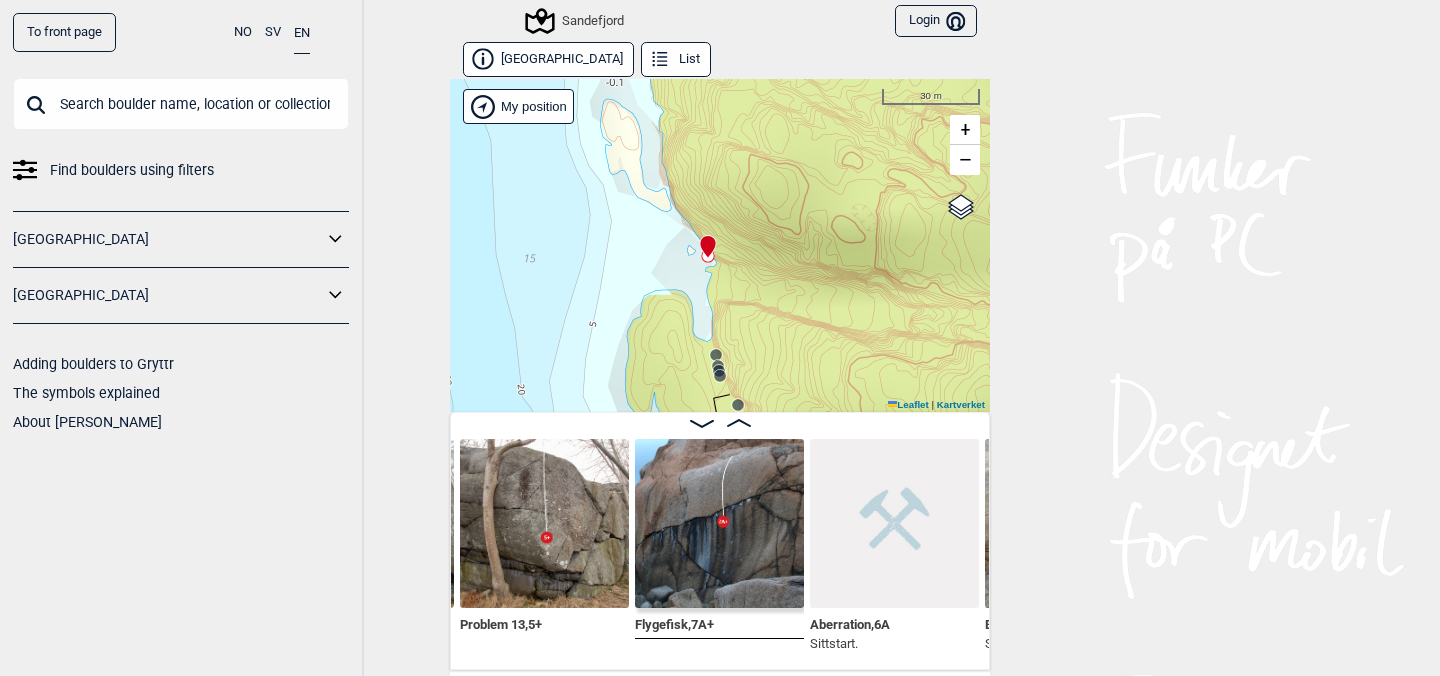 click 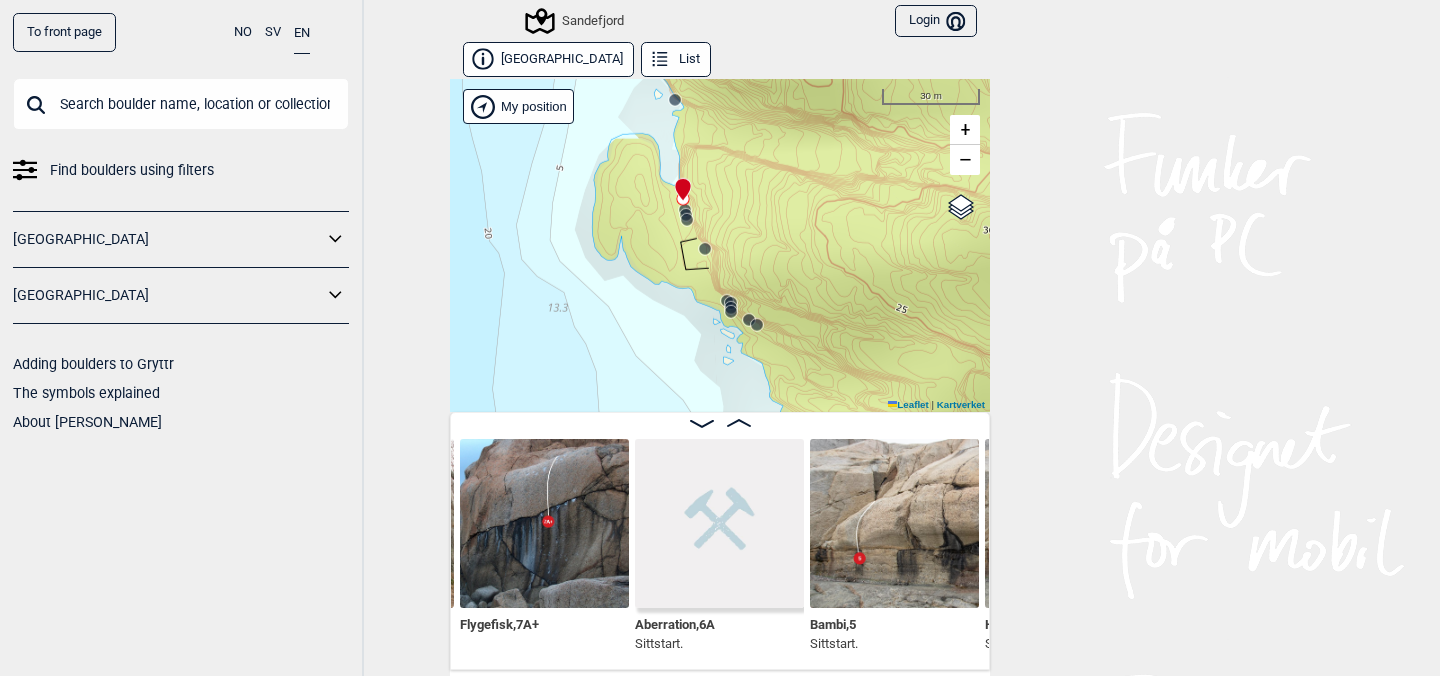 drag, startPoint x: 889, startPoint y: 369, endPoint x: 852, endPoint y: 200, distance: 173.00288 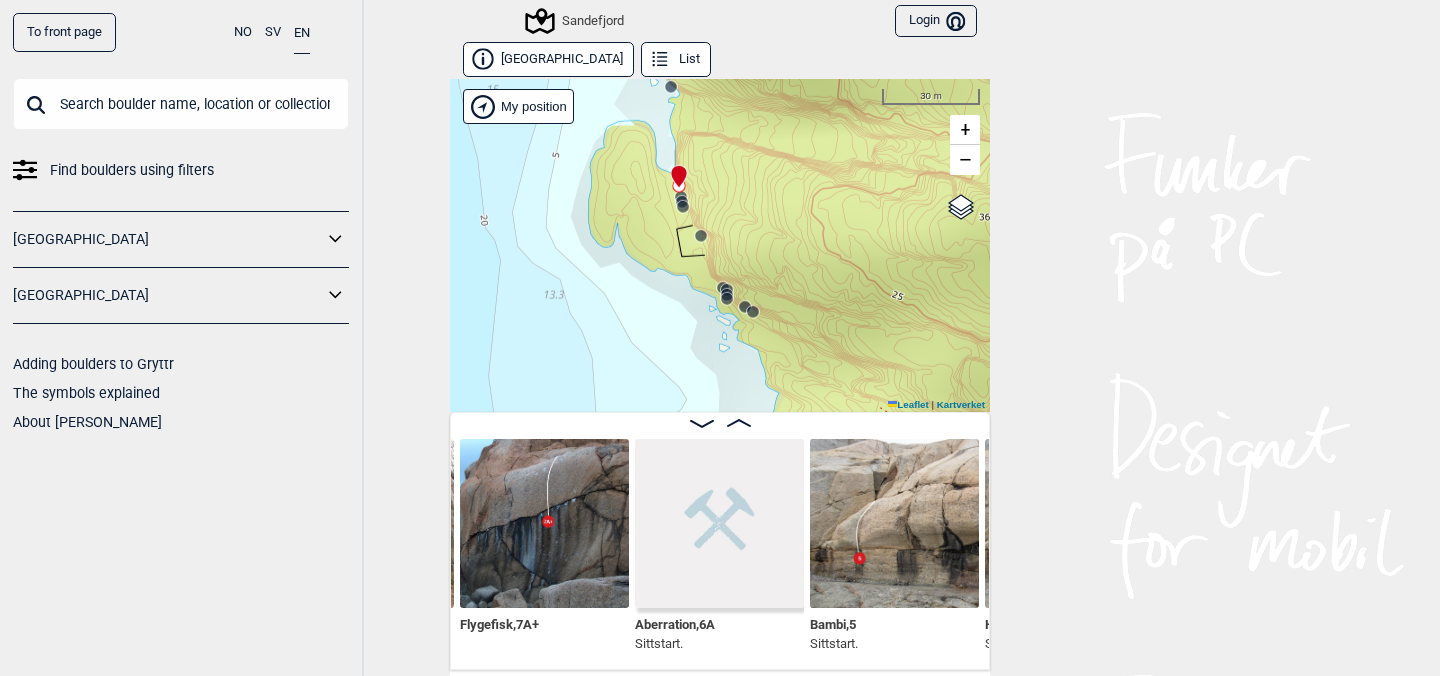 click 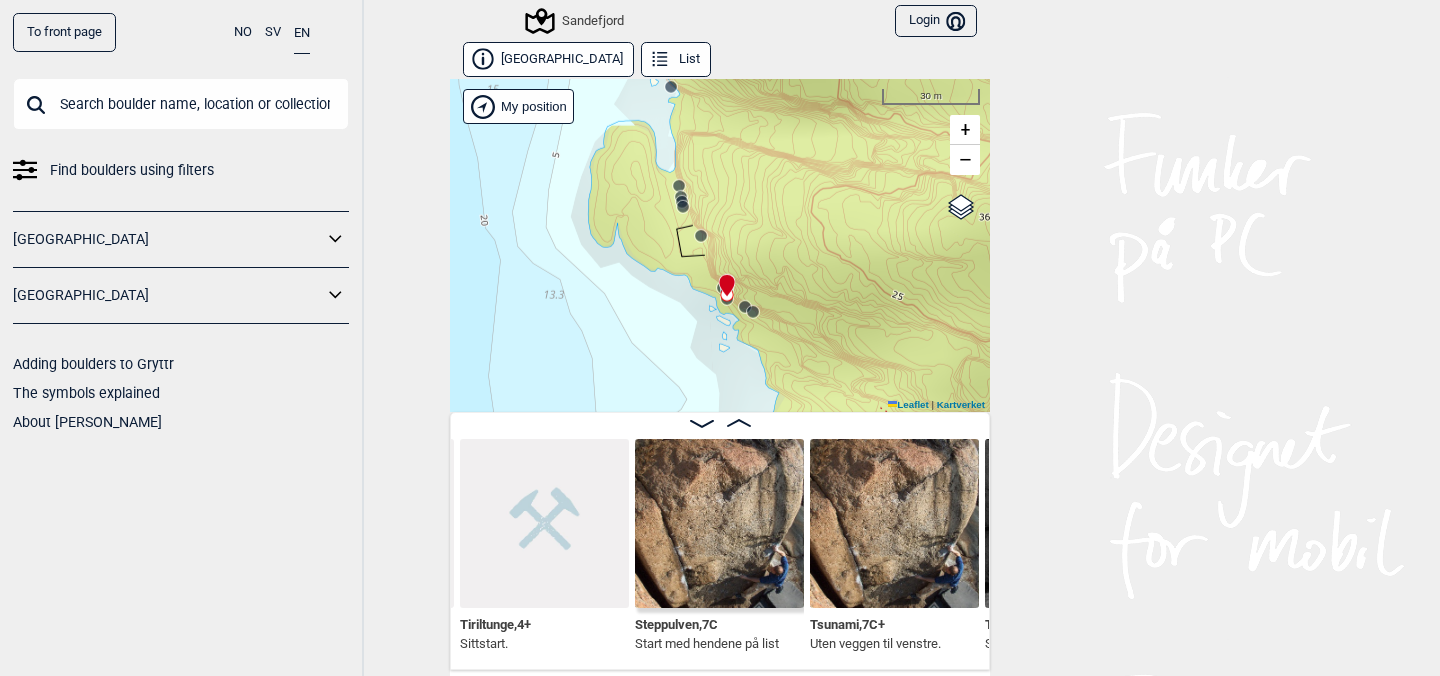 click 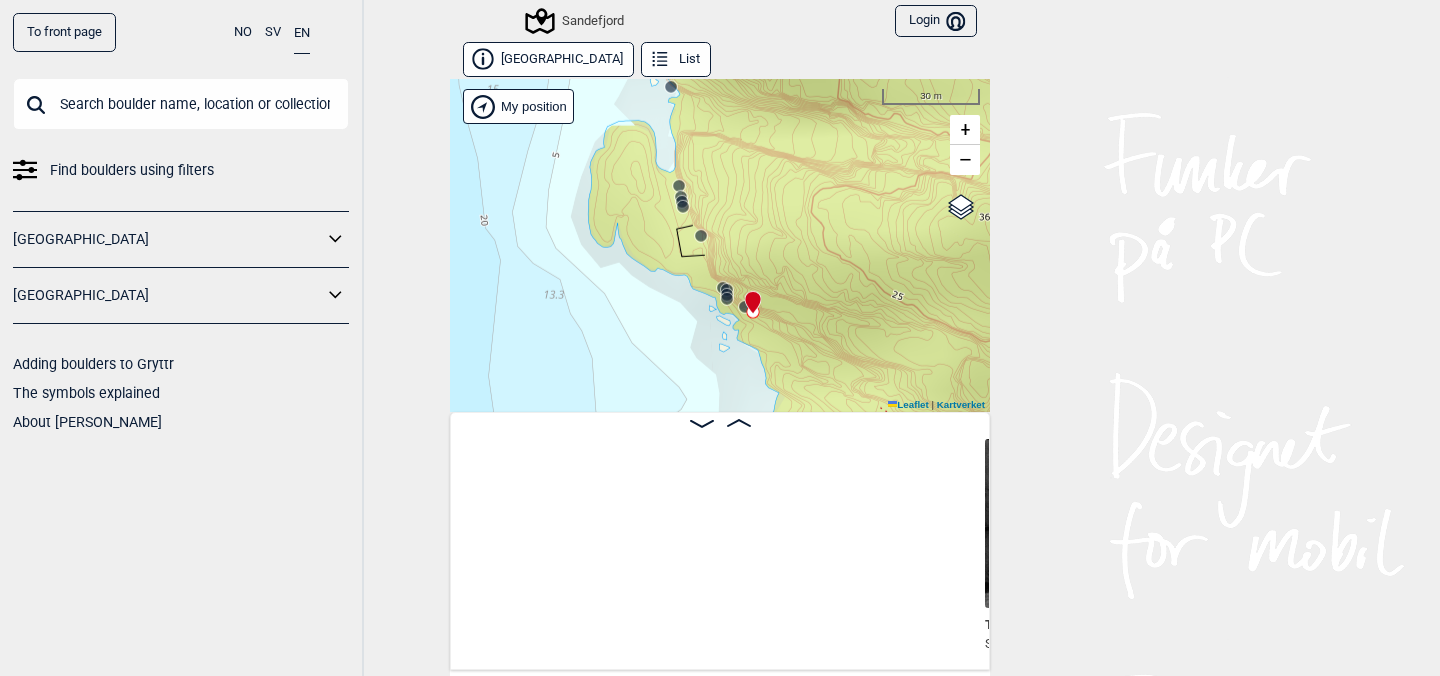 scroll, scrollTop: 0, scrollLeft: 9699, axis: horizontal 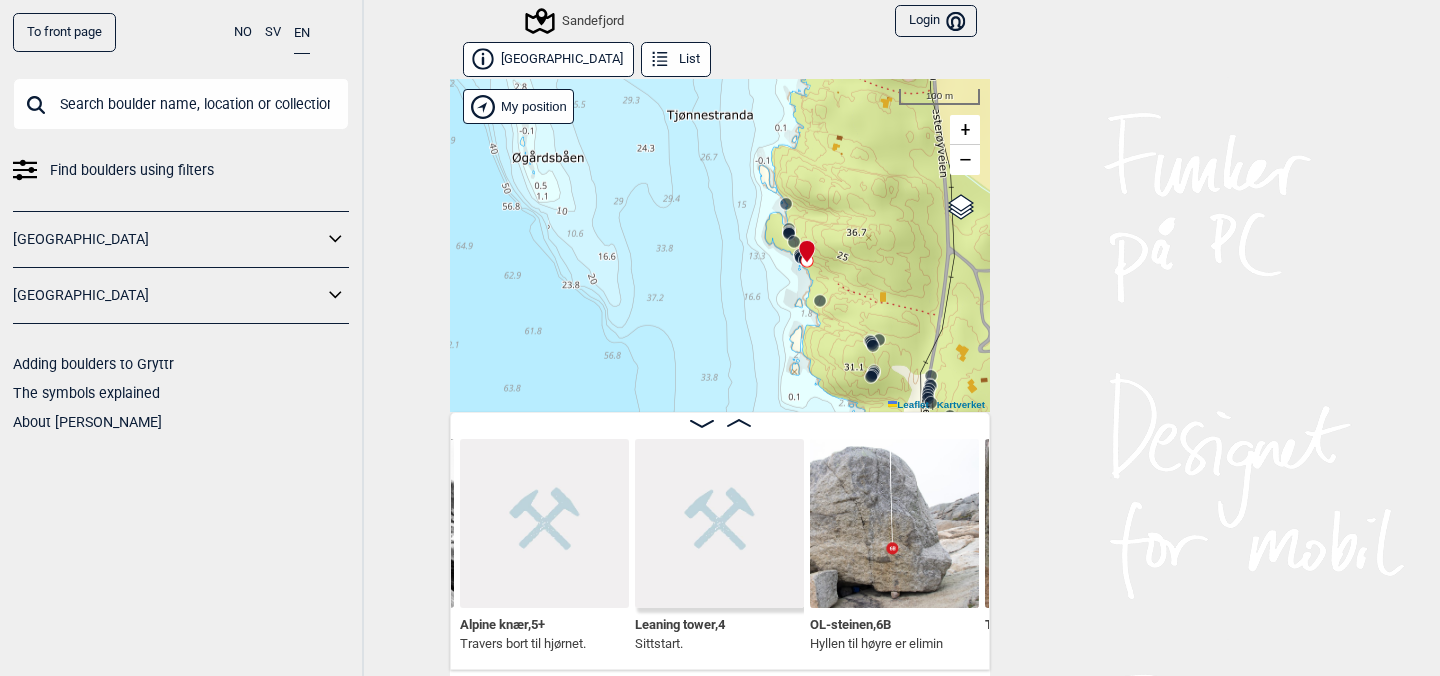 click 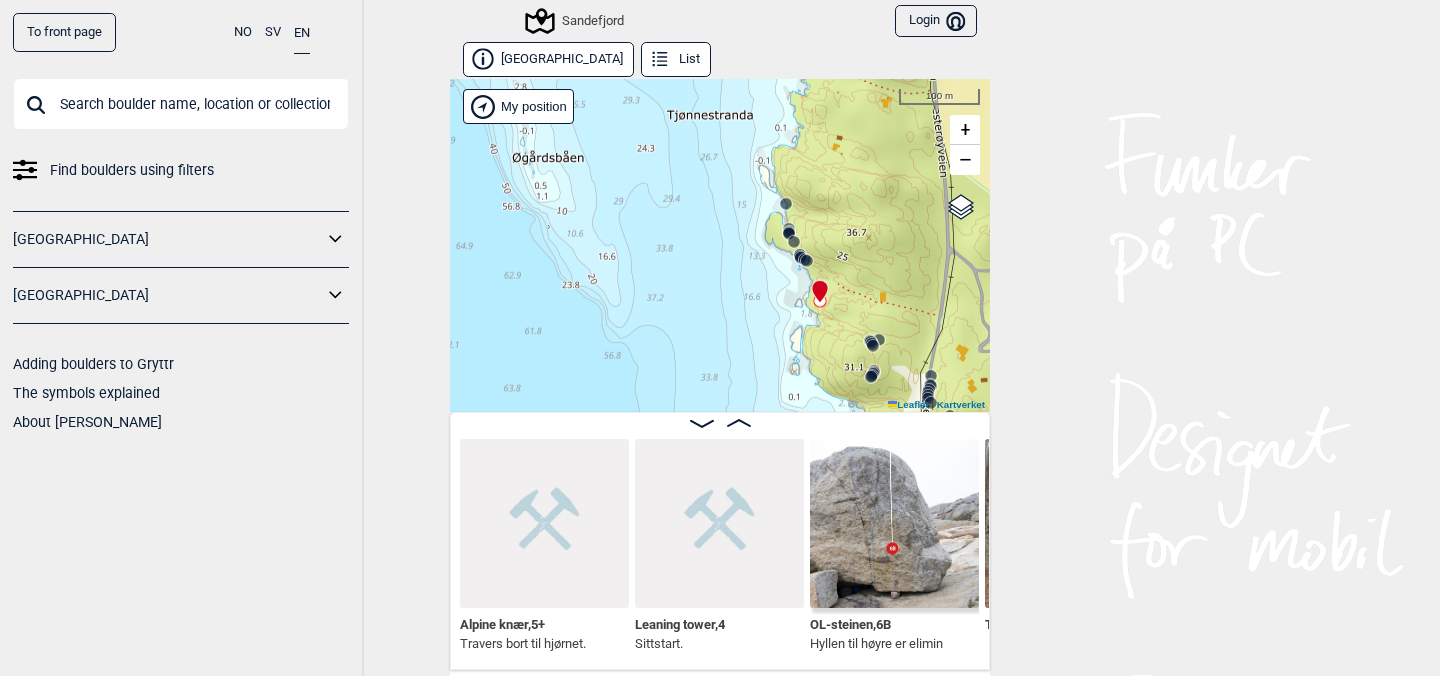 scroll, scrollTop: 0, scrollLeft: 9874, axis: horizontal 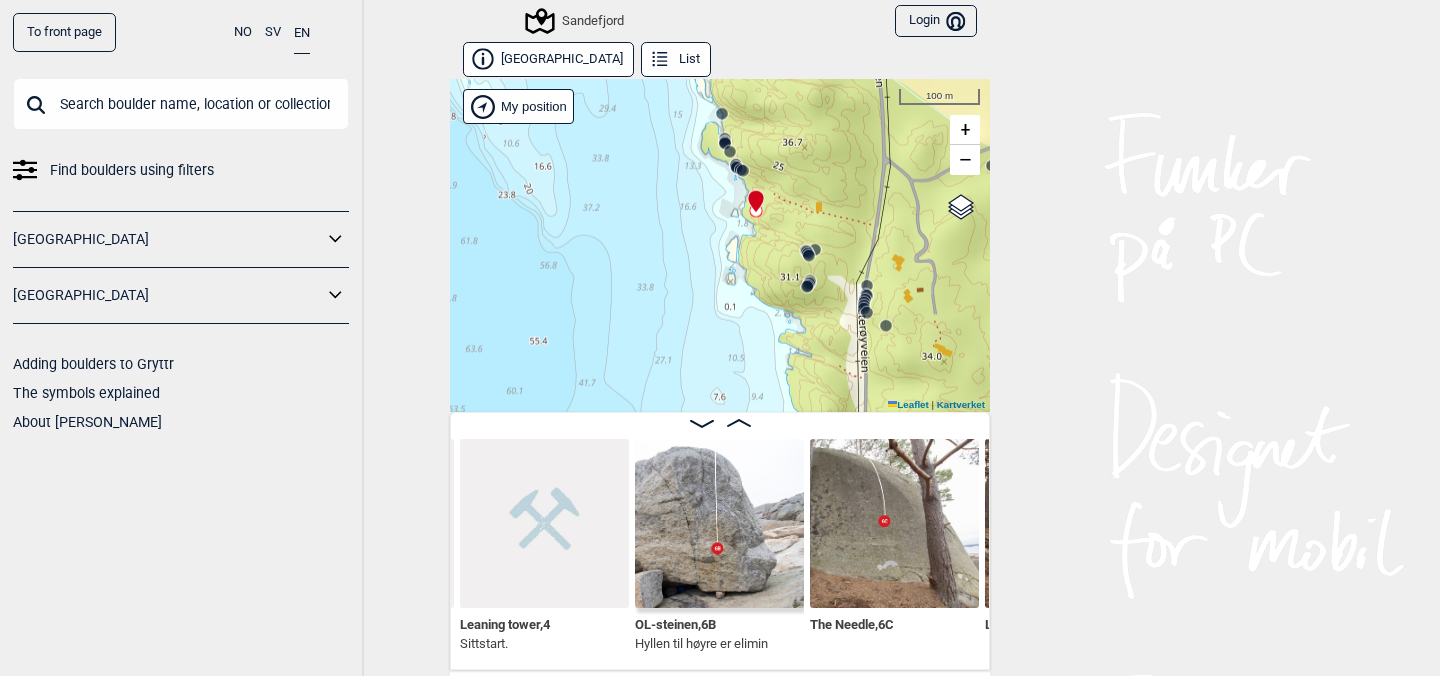 drag, startPoint x: 885, startPoint y: 346, endPoint x: 821, endPoint y: 256, distance: 110.4355 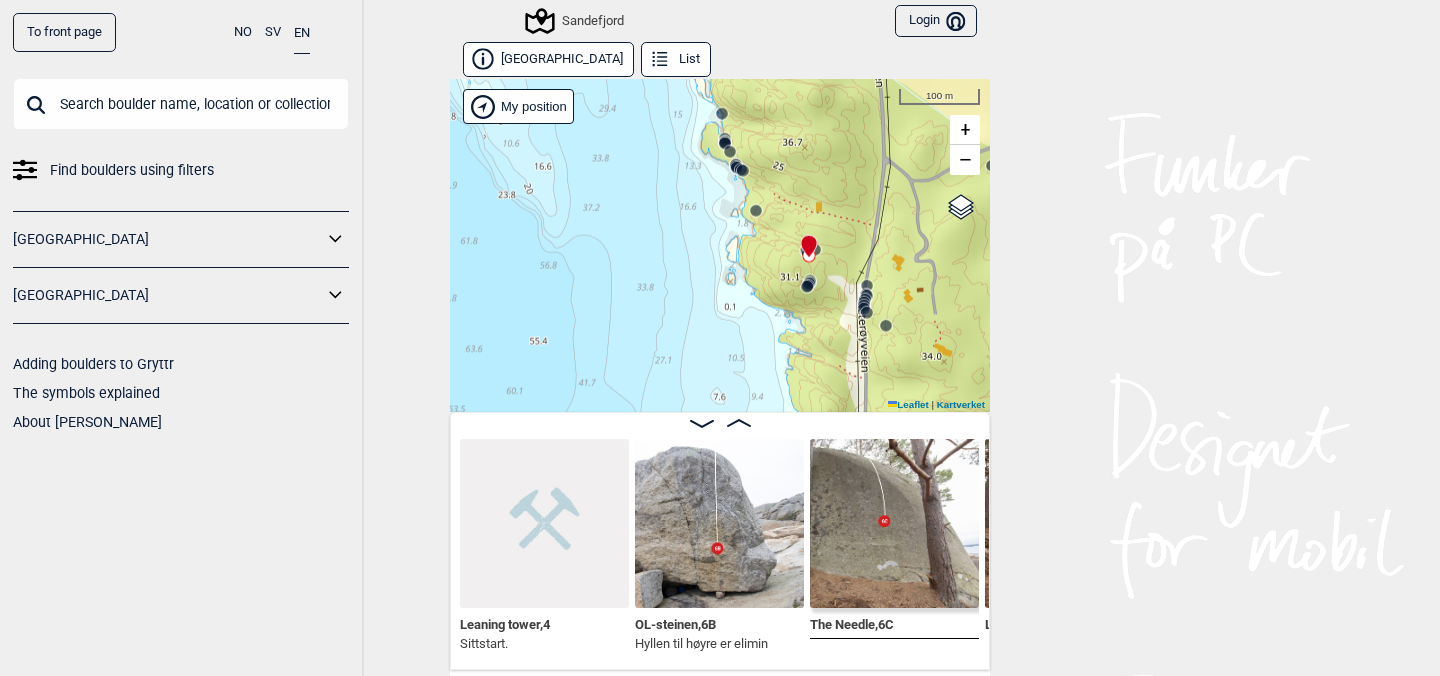 scroll, scrollTop: 0, scrollLeft: 10049, axis: horizontal 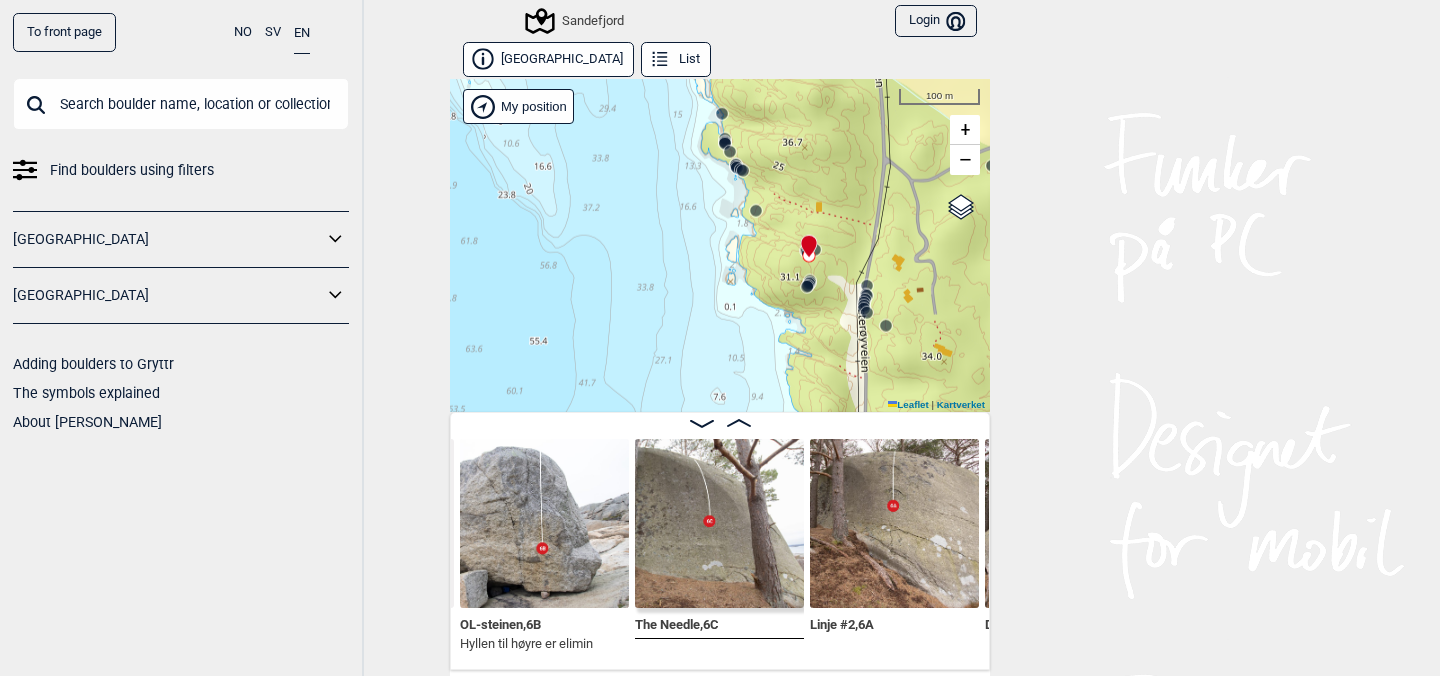click 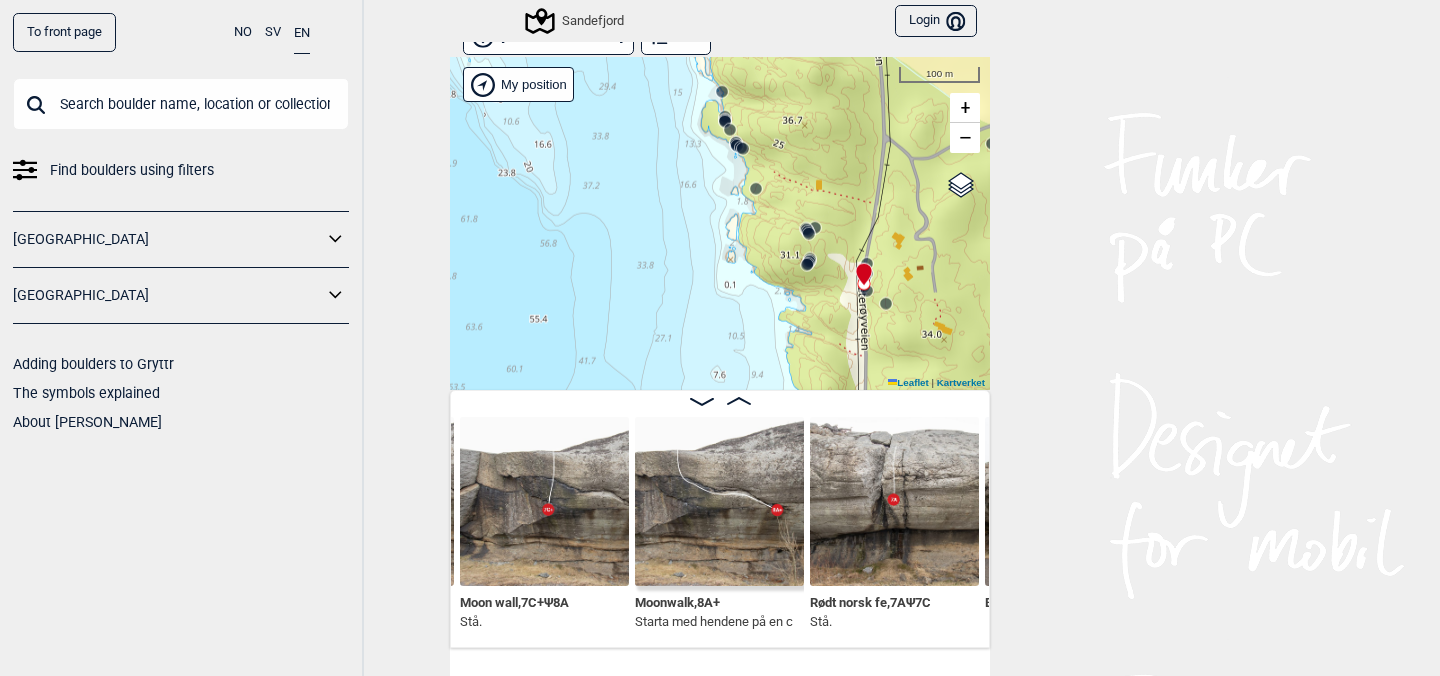 scroll, scrollTop: 42, scrollLeft: 0, axis: vertical 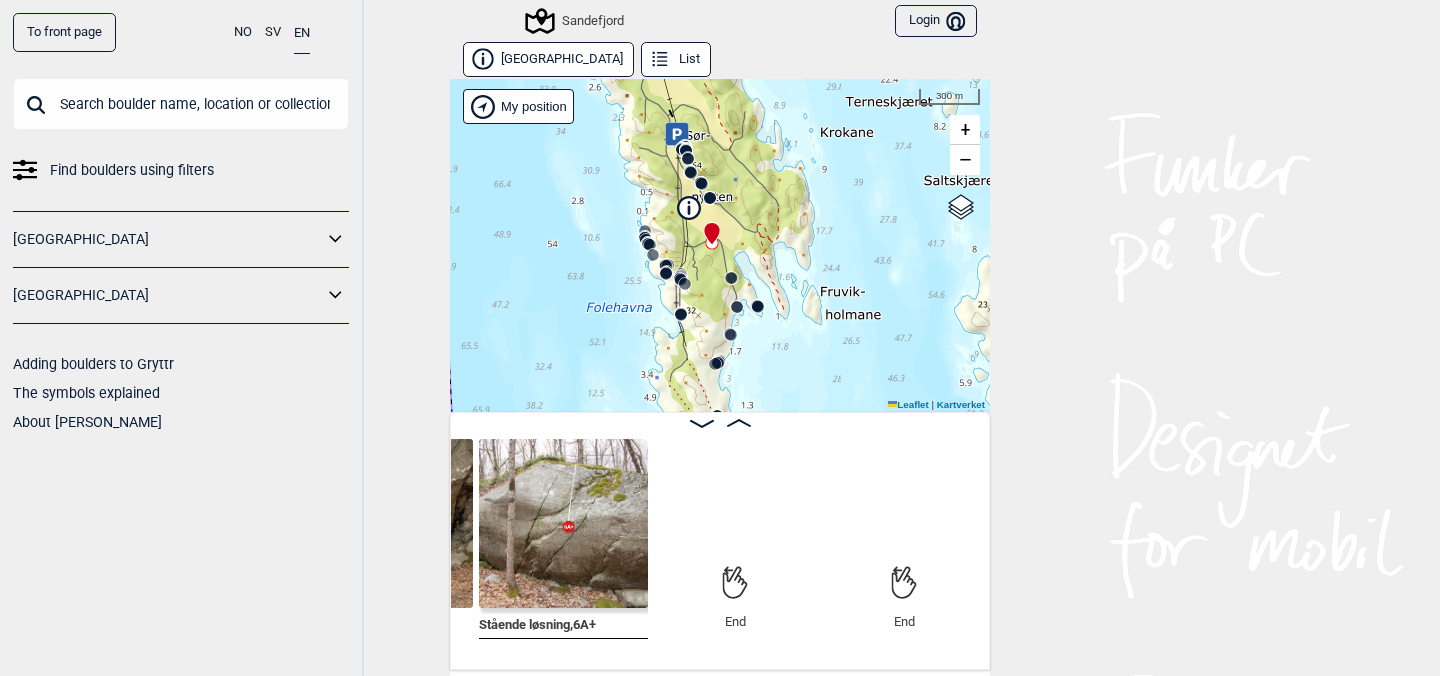 click 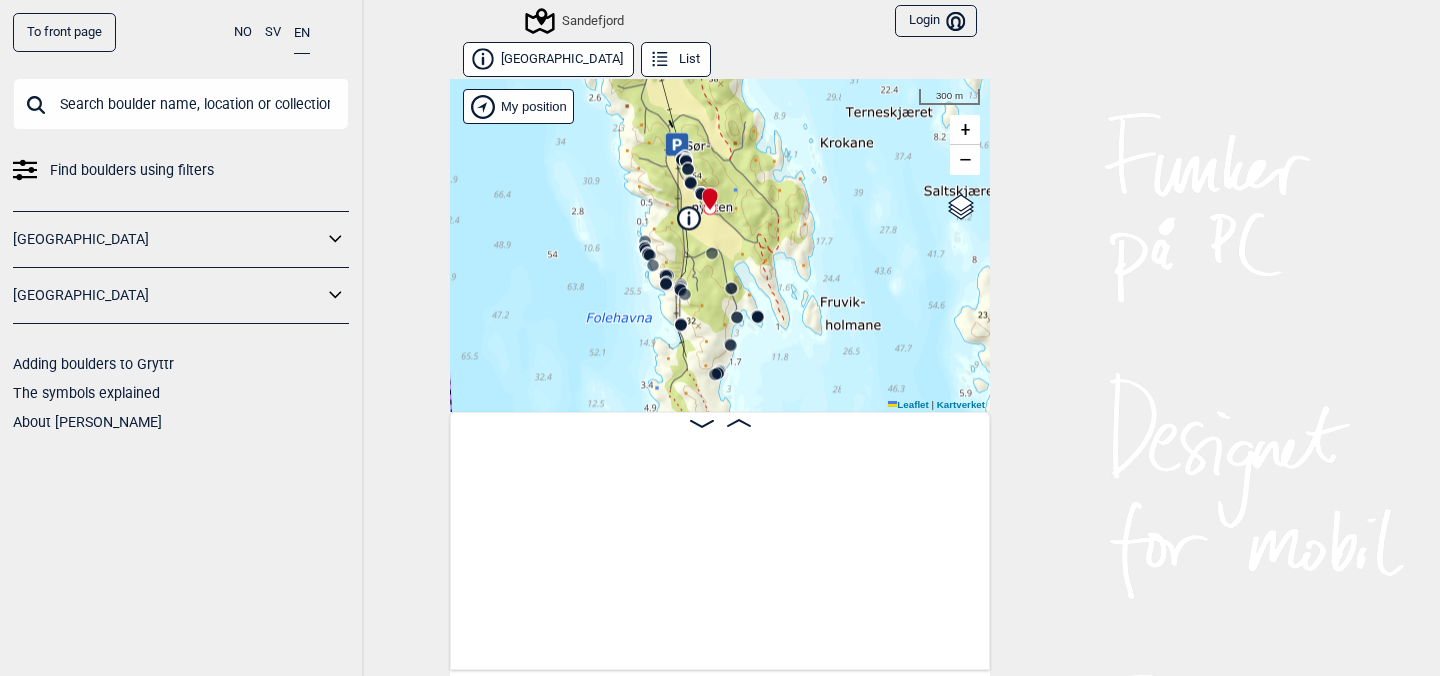 scroll, scrollTop: 0, scrollLeft: 7605, axis: horizontal 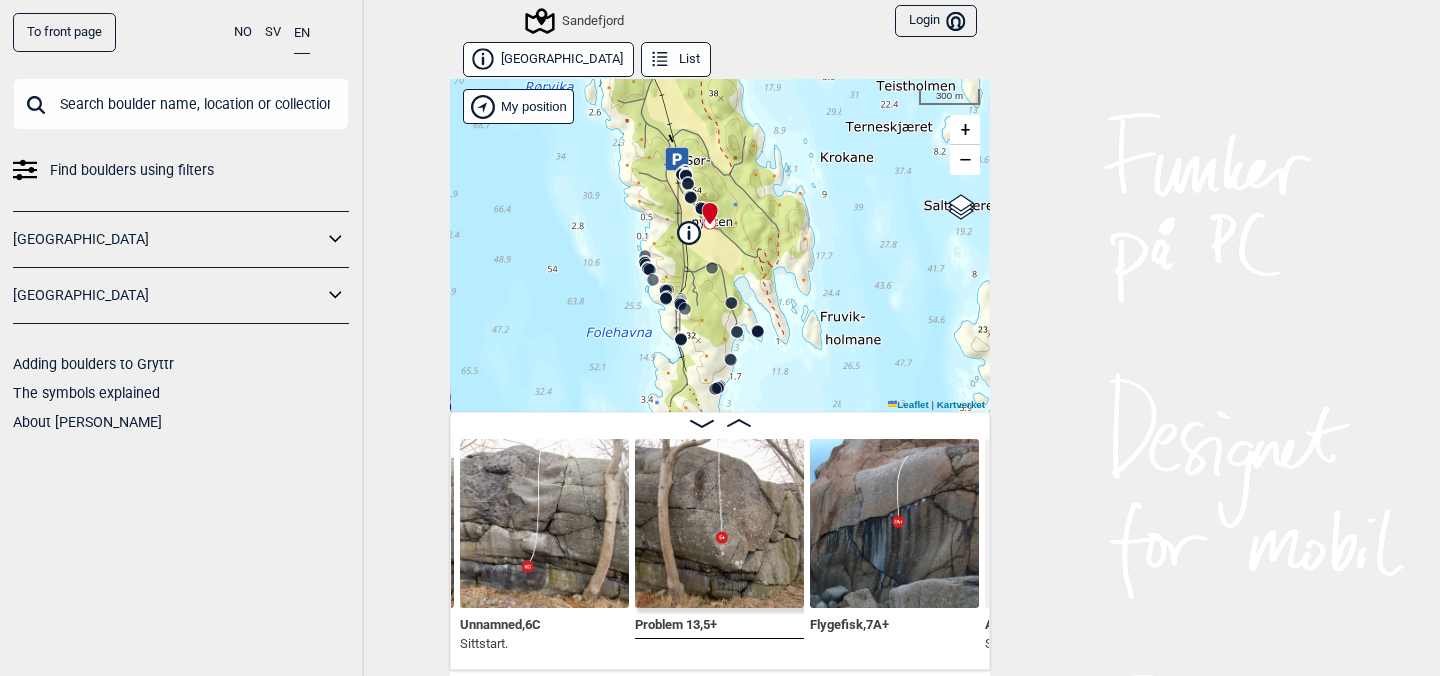 click 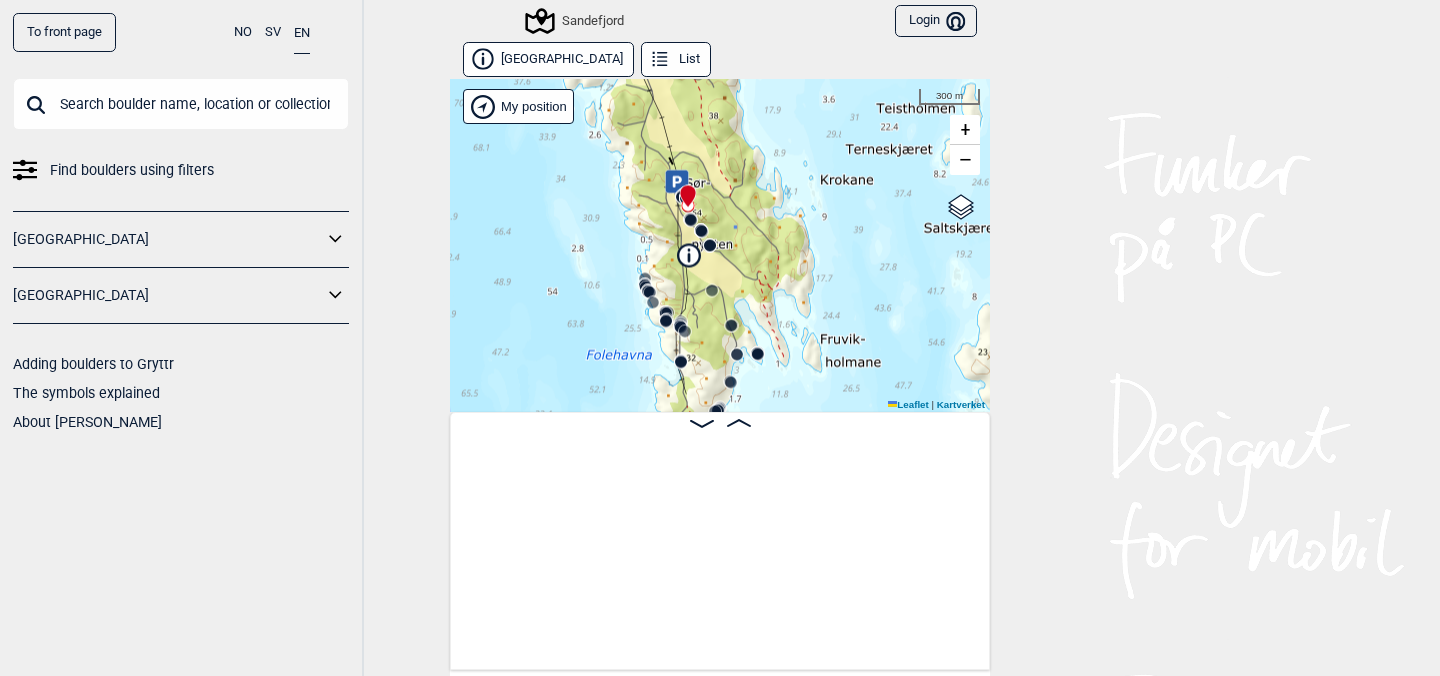 scroll, scrollTop: 0, scrollLeft: 4225, axis: horizontal 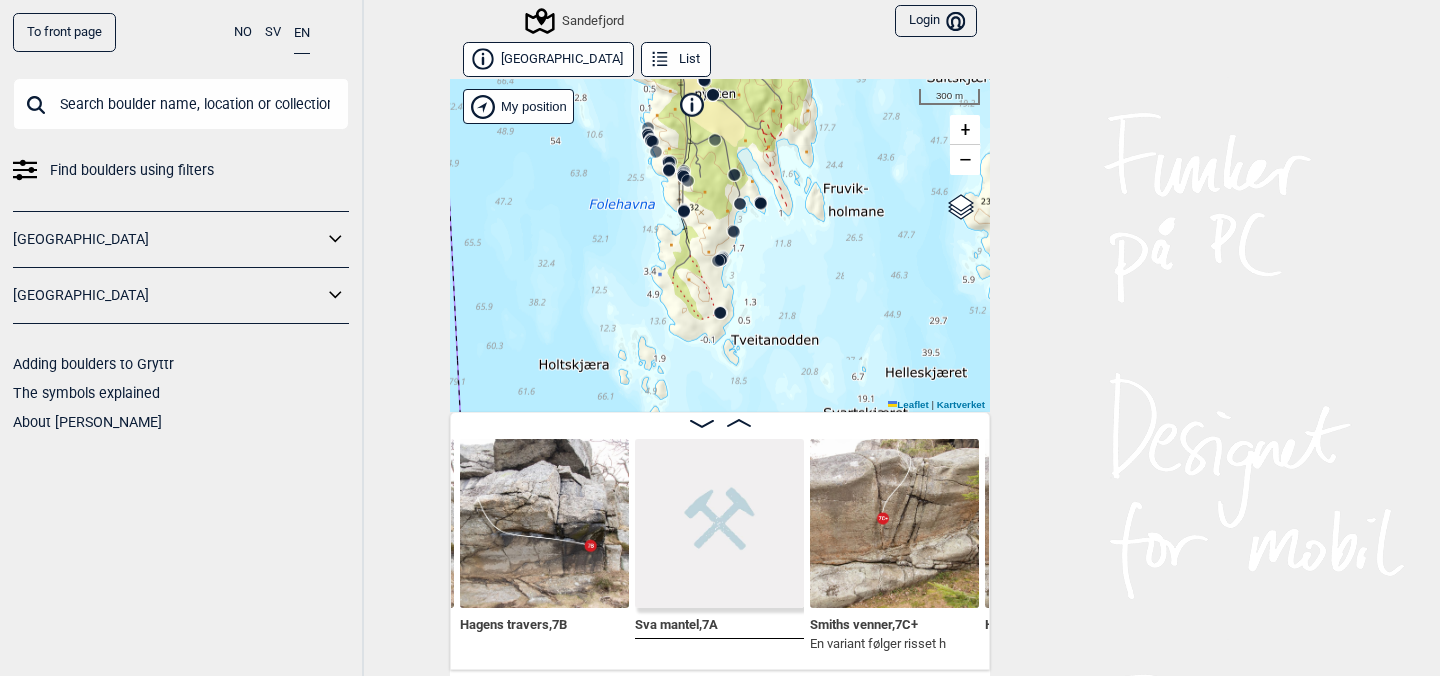 drag, startPoint x: 810, startPoint y: 343, endPoint x: 814, endPoint y: 171, distance: 172.04651 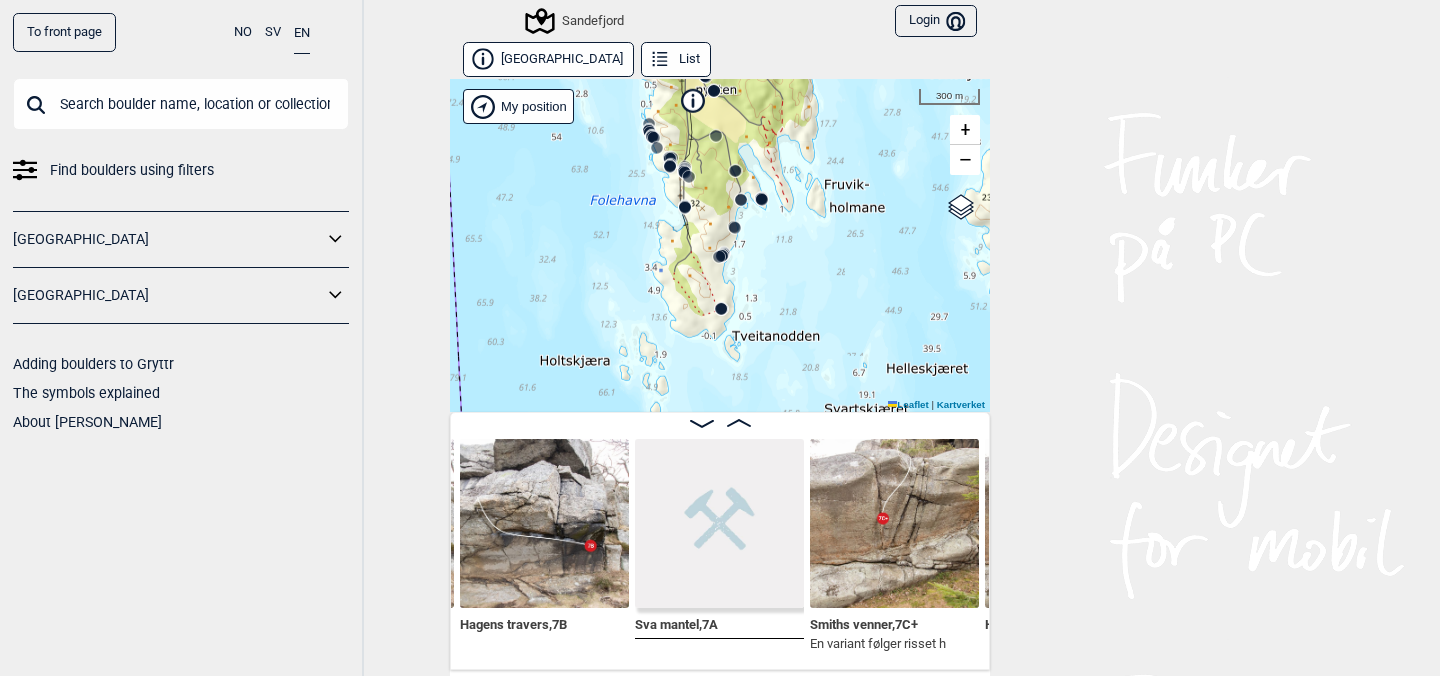 click 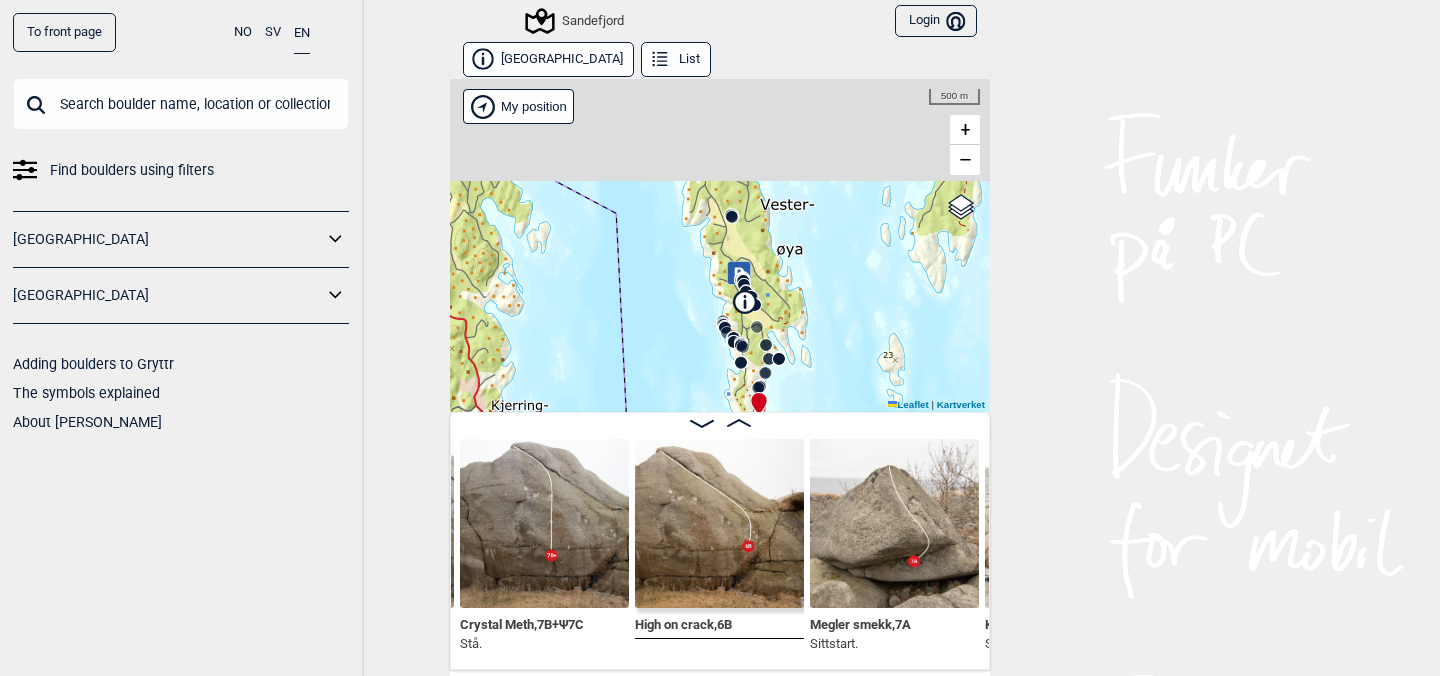 drag, startPoint x: 765, startPoint y: 183, endPoint x: 782, endPoint y: 315, distance: 133.0902 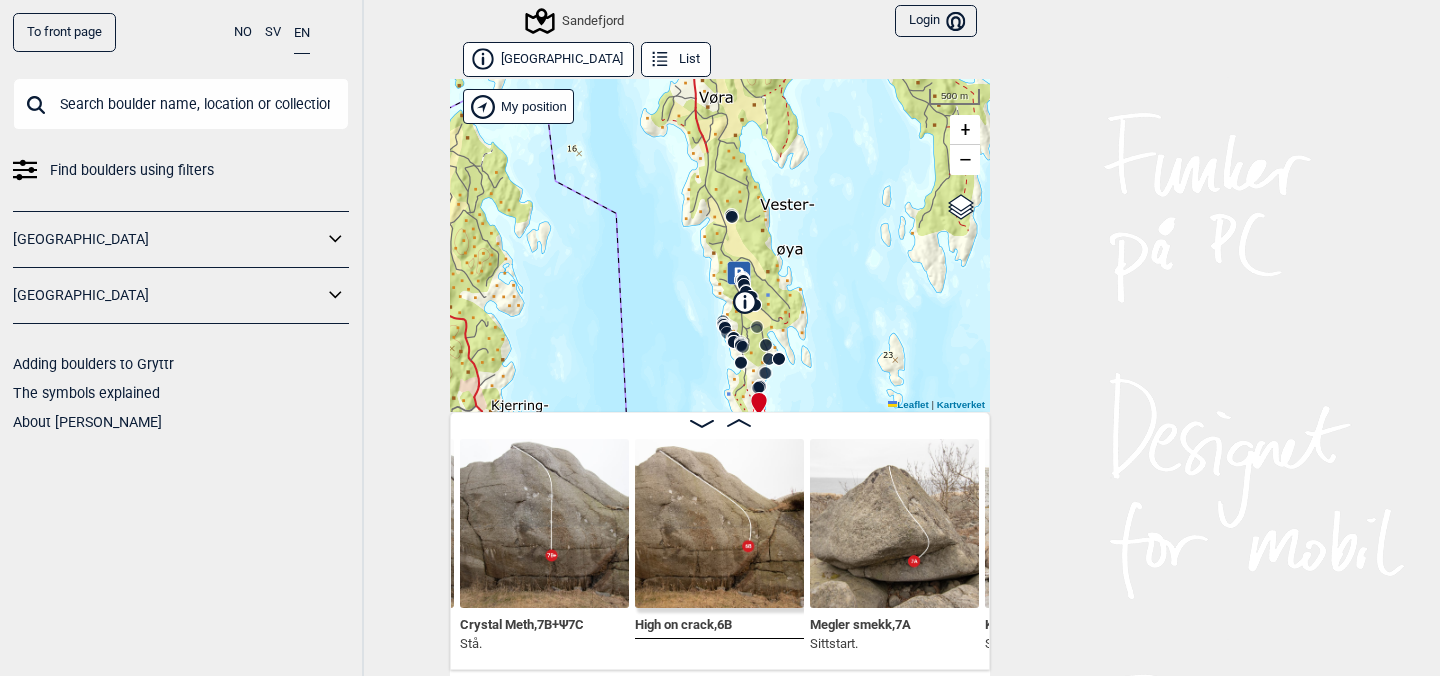 click 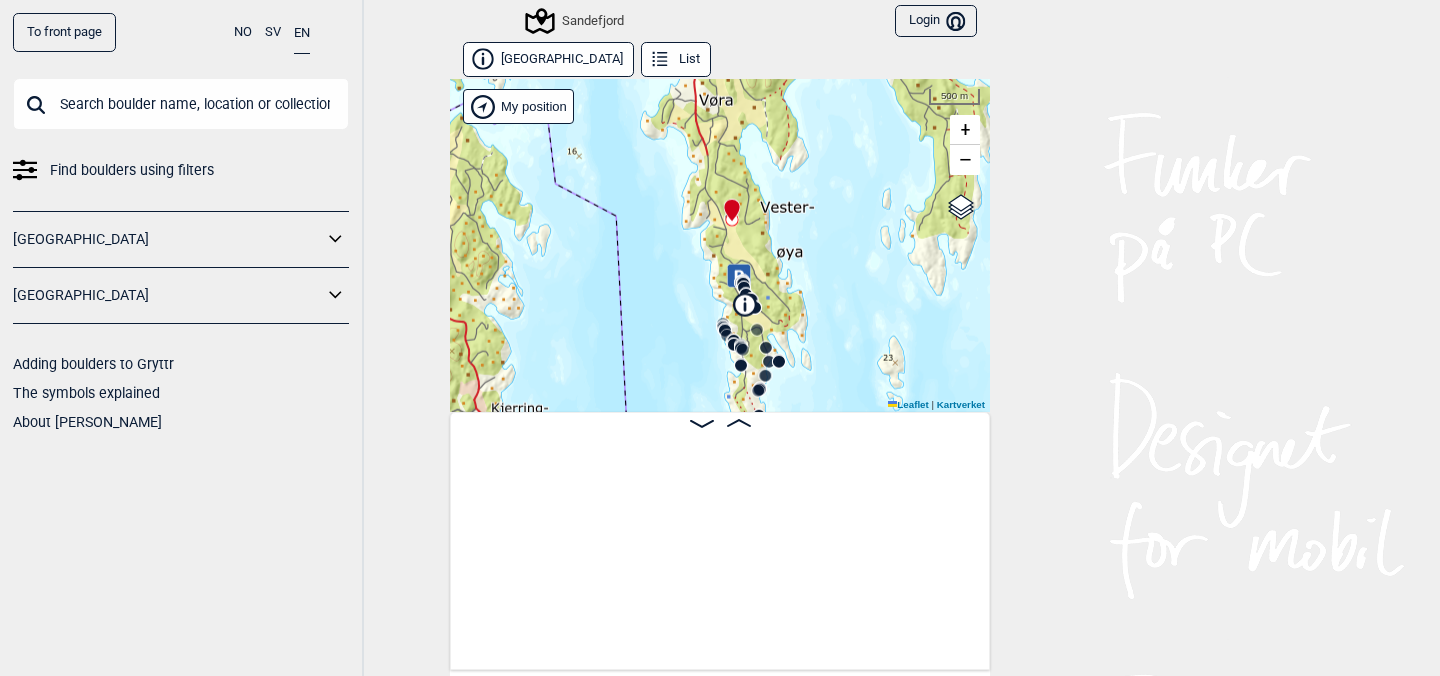 scroll, scrollTop: 0, scrollLeft: 845, axis: horizontal 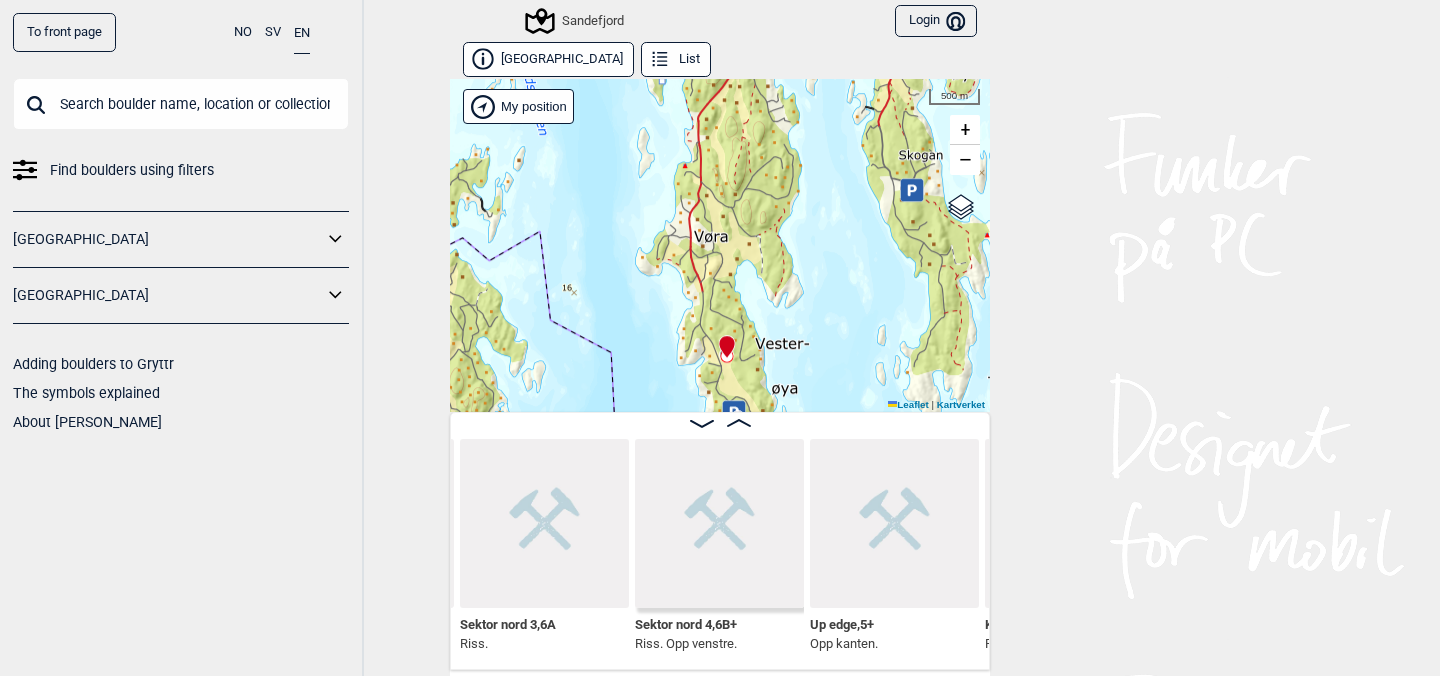 drag, startPoint x: 757, startPoint y: 147, endPoint x: 752, endPoint y: 280, distance: 133.09395 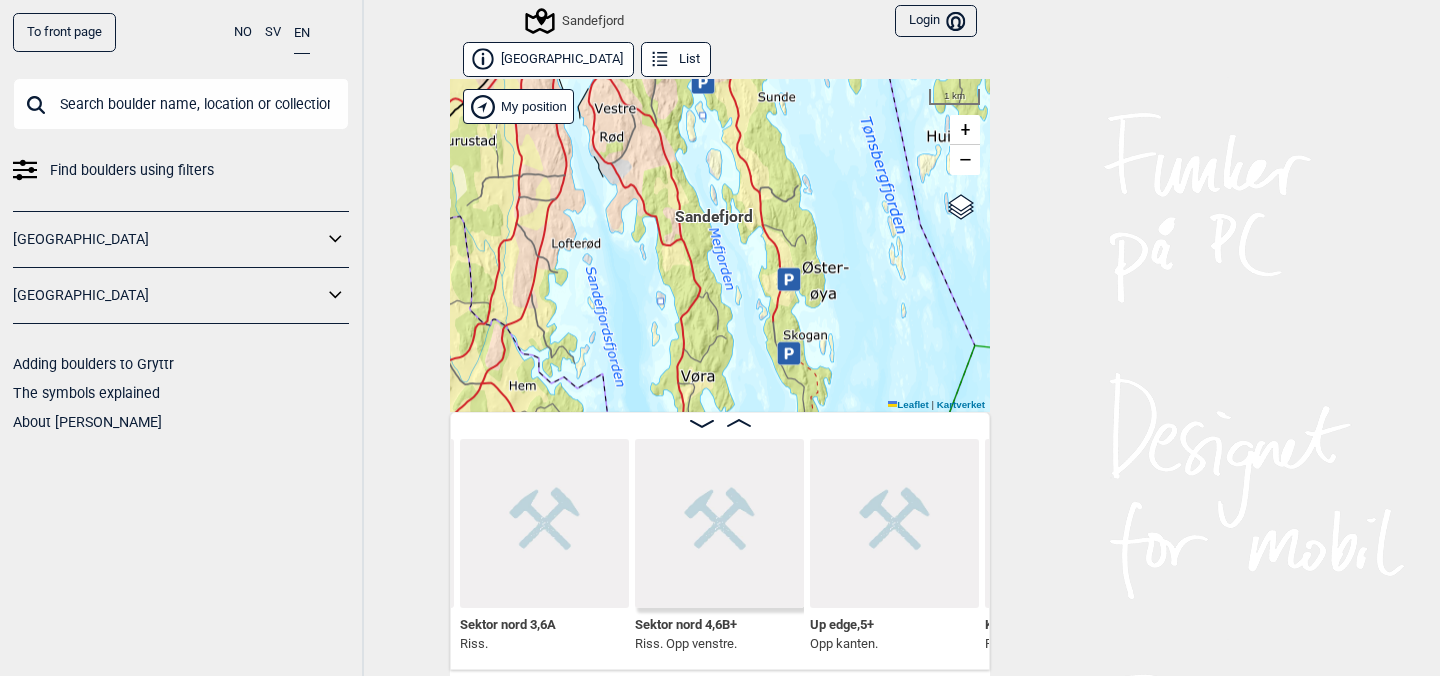 drag, startPoint x: 764, startPoint y: 181, endPoint x: 717, endPoint y: 299, distance: 127.01575 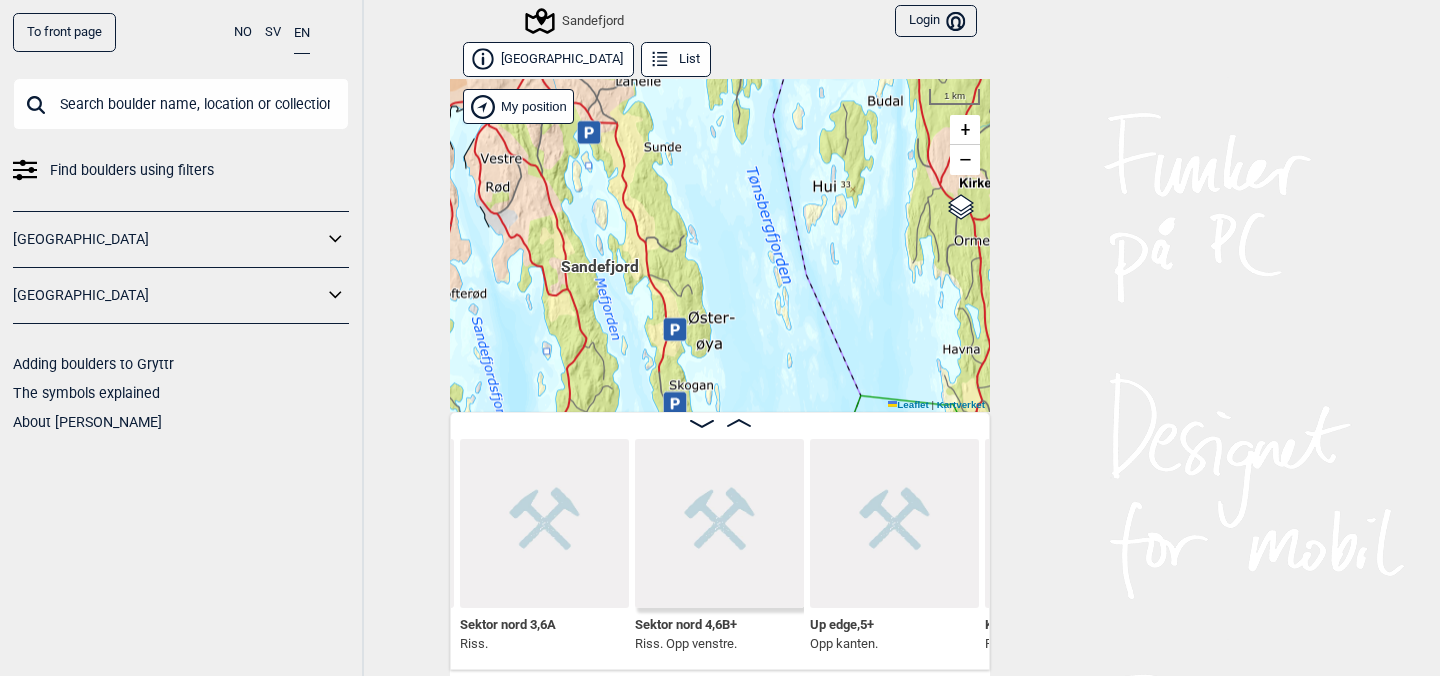 drag, startPoint x: 726, startPoint y: 185, endPoint x: 612, endPoint y: 235, distance: 124.48293 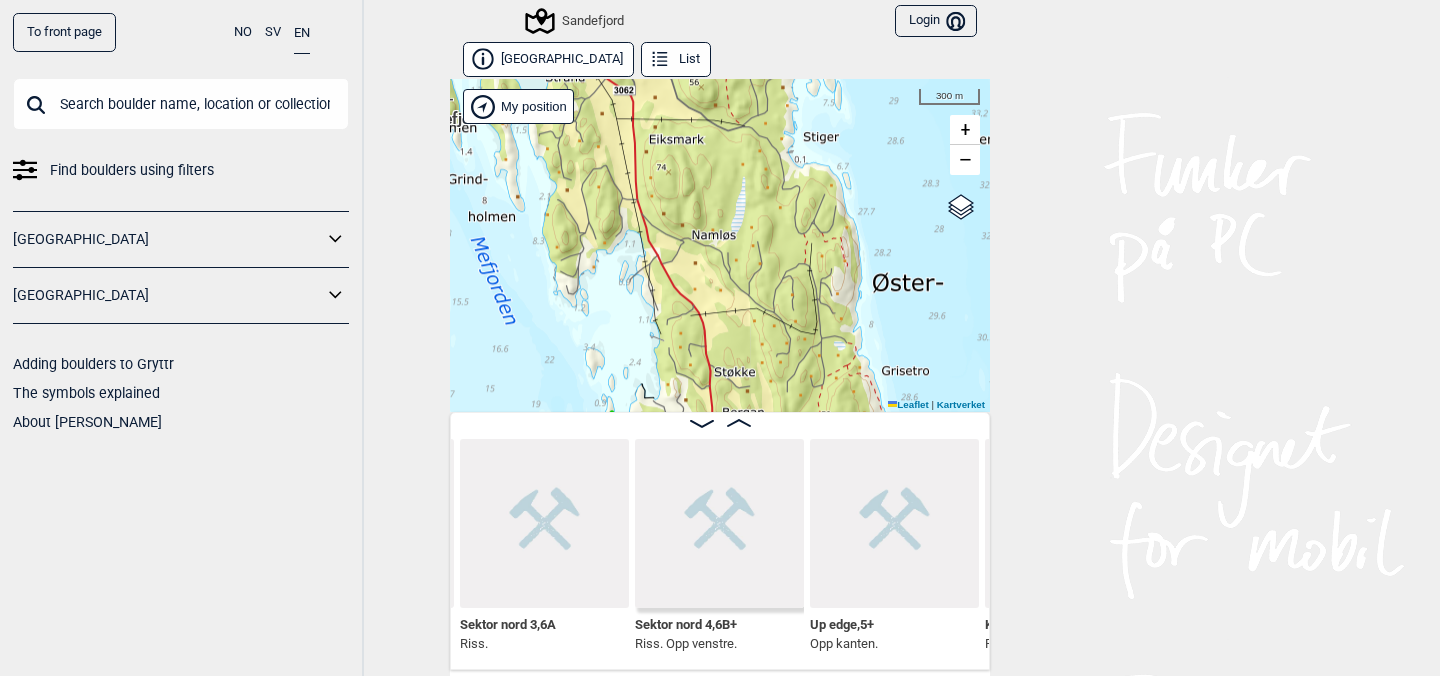 drag, startPoint x: 645, startPoint y: 357, endPoint x: 741, endPoint y: 157, distance: 221.84679 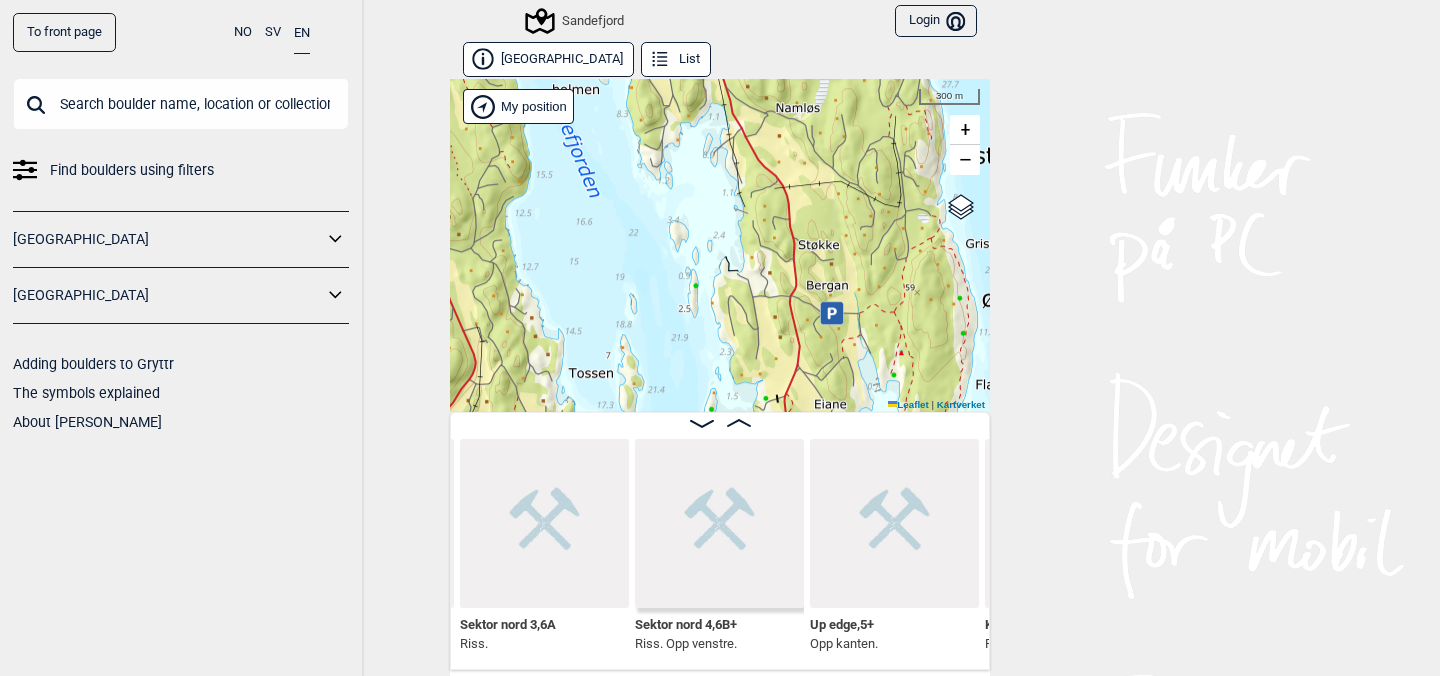 click on "Sandefjord" at bounding box center [576, 21] 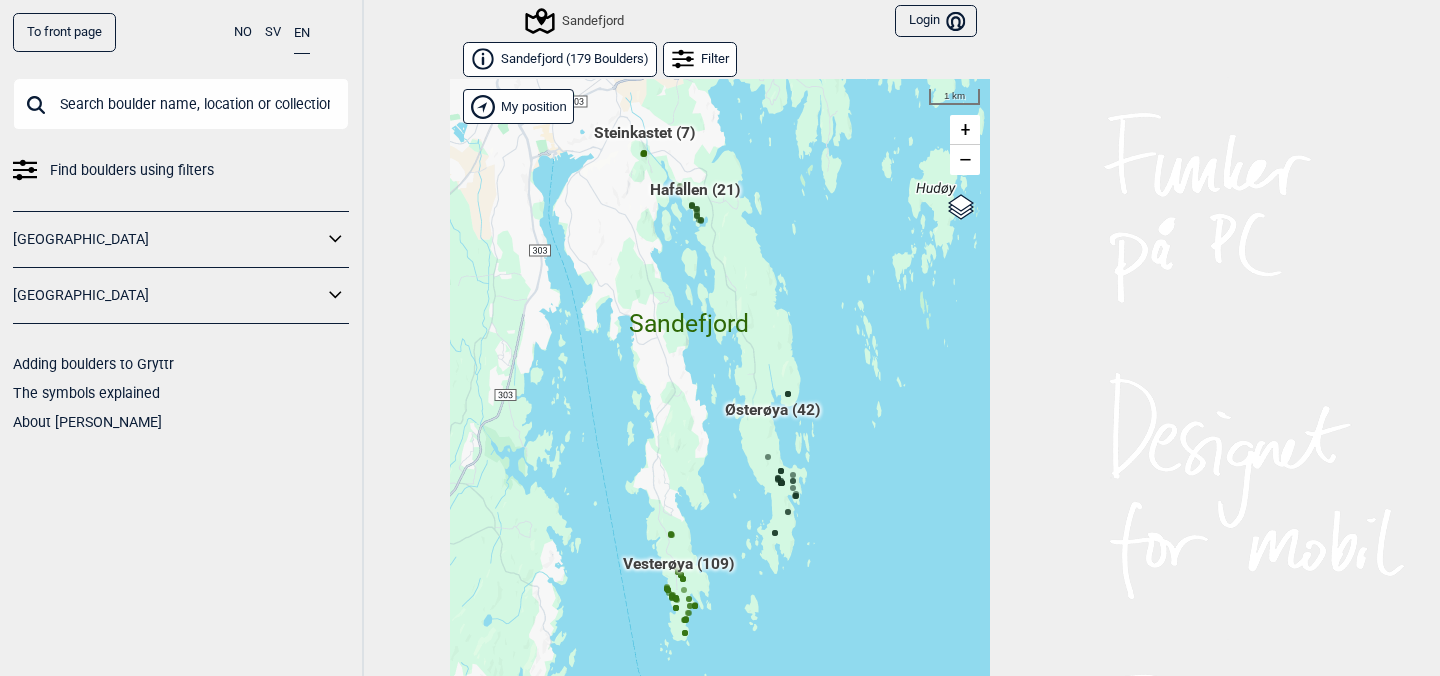 click on "Hallingdal
Gol
Ål Stange
Kolomoen
[GEOGRAPHIC_DATA]
[GEOGRAPHIC_DATA][PERSON_NAME][GEOGRAPHIC_DATA]
[GEOGRAPHIC_DATA] [GEOGRAPHIC_DATA] syd
[GEOGRAPHIC_DATA]
Efteløt [GEOGRAPHIC_DATA] og omegn
[GEOGRAPHIC_DATA]
Sentrale [GEOGRAPHIC_DATA]
[GEOGRAPHIC_DATA] [PERSON_NAME]
Hønefoss
[GEOGRAPHIC_DATA]/[GEOGRAPHIC_DATA]
Grefsen
[GEOGRAPHIC_DATA]
[GEOGRAPHIC_DATA] syd
Enebakk Follo
[GEOGRAPHIC_DATA]
Ås" at bounding box center [720, 393] 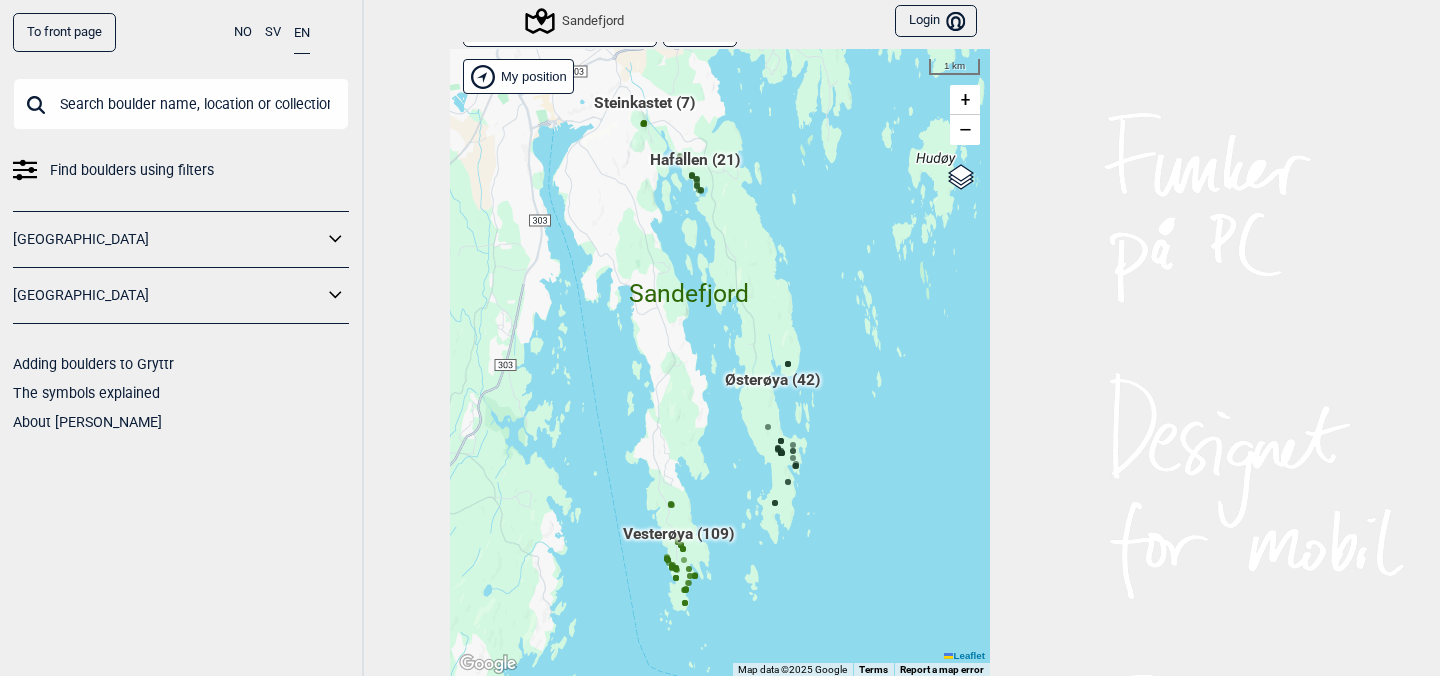 click on "Østerøya (42)" at bounding box center (772, 388) 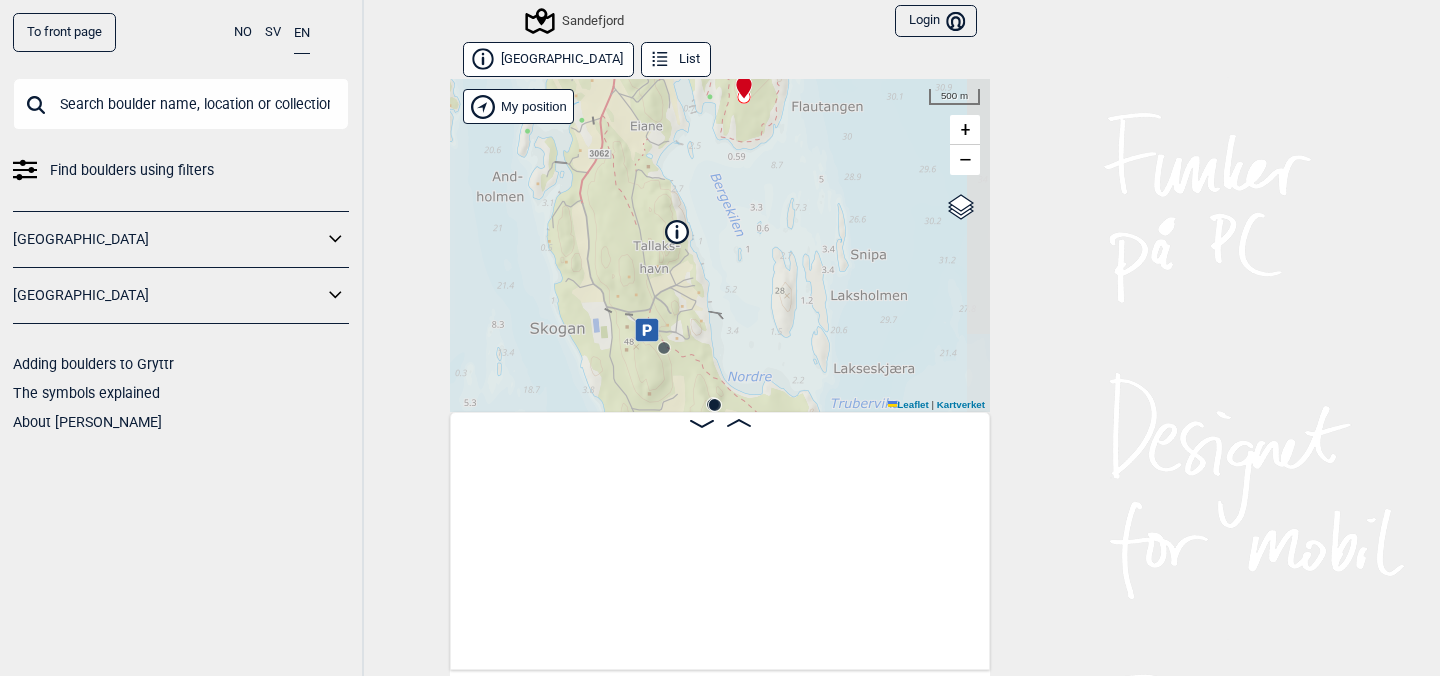scroll, scrollTop: 0, scrollLeft: 157, axis: horizontal 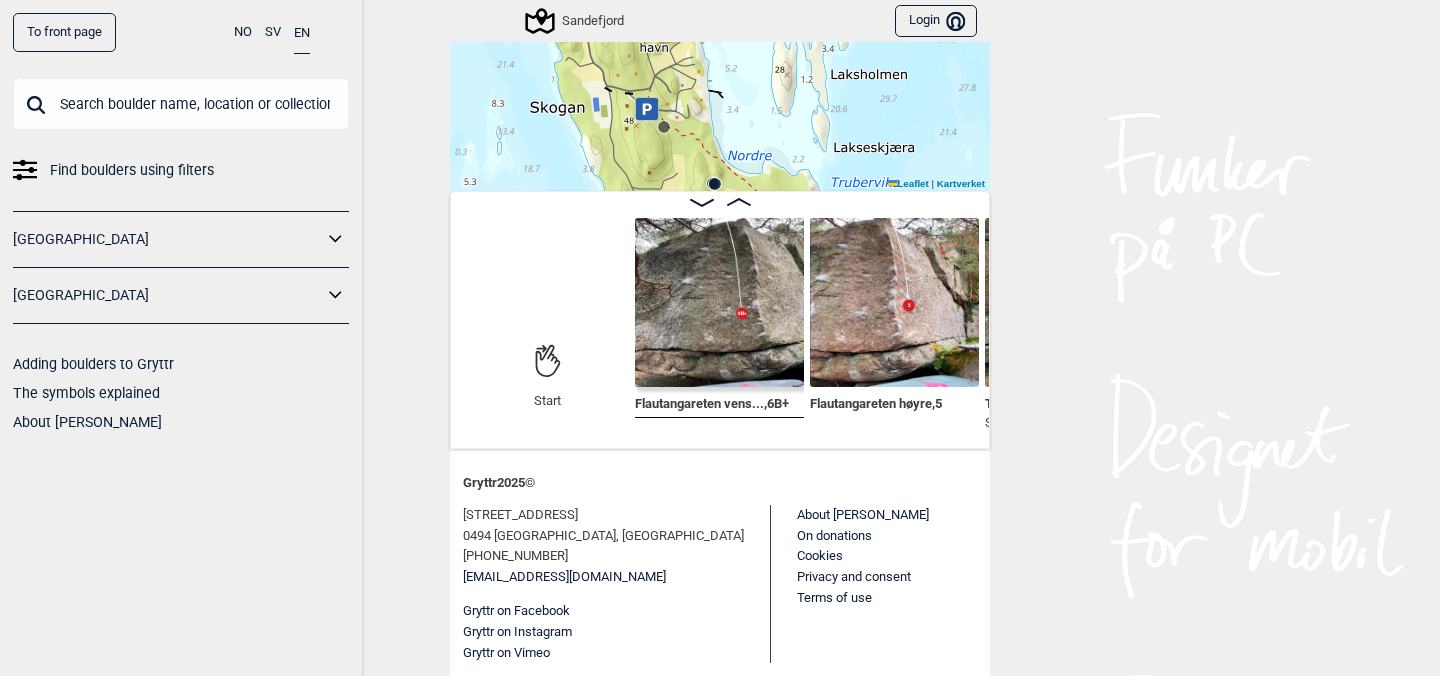 click 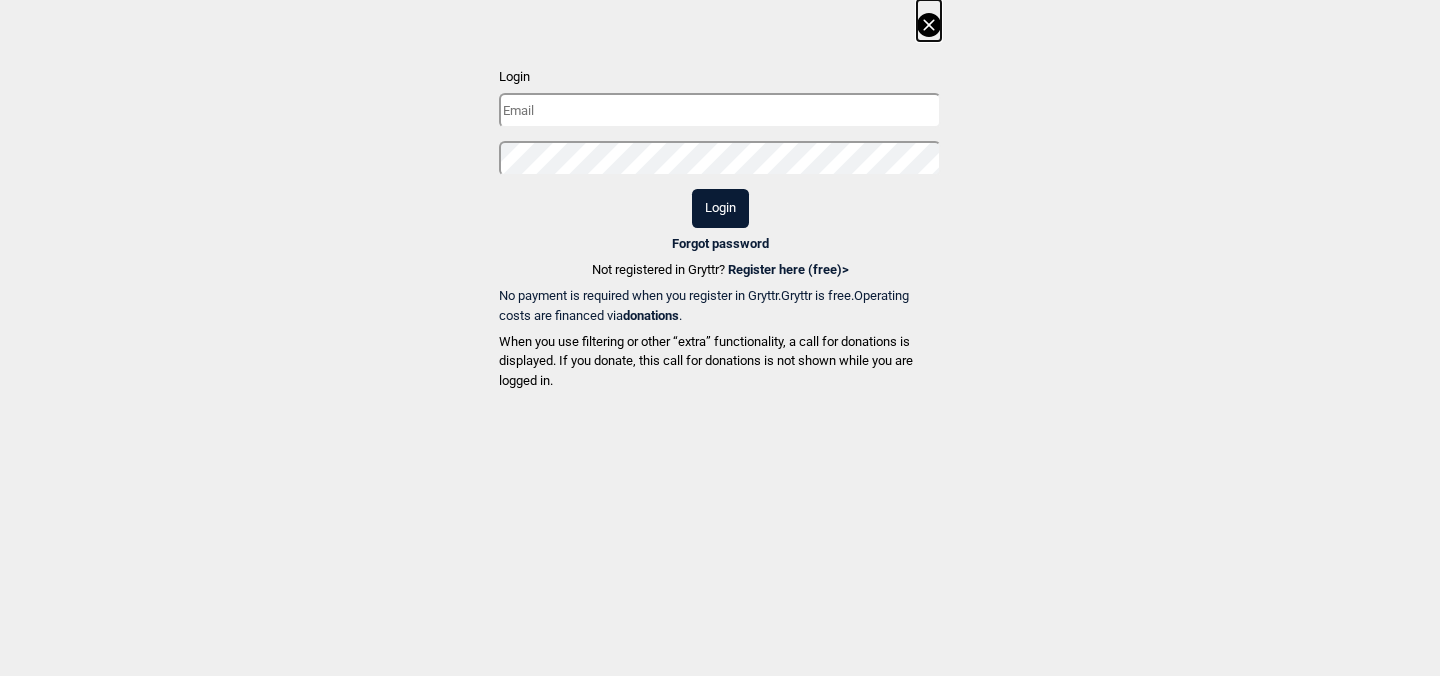 click on "Register here (free)  >" at bounding box center [788, 269] 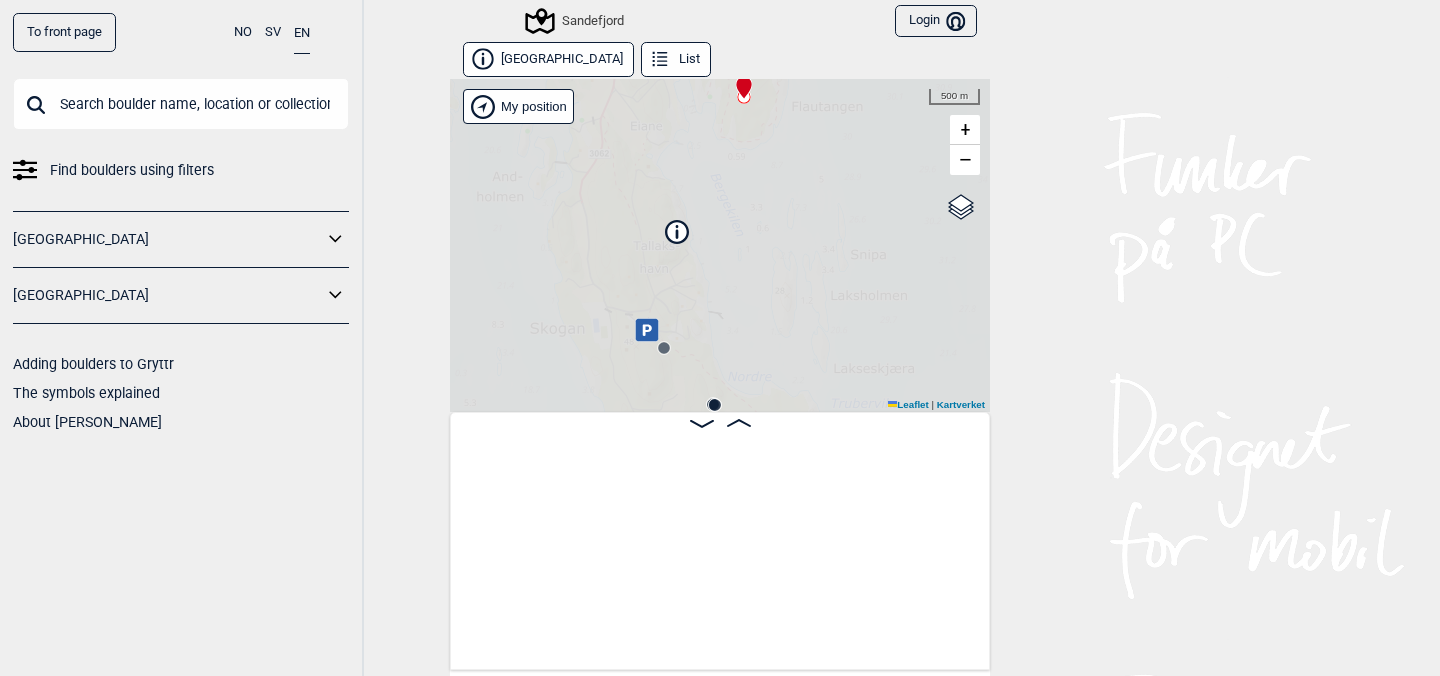 scroll, scrollTop: 0, scrollLeft: 157, axis: horizontal 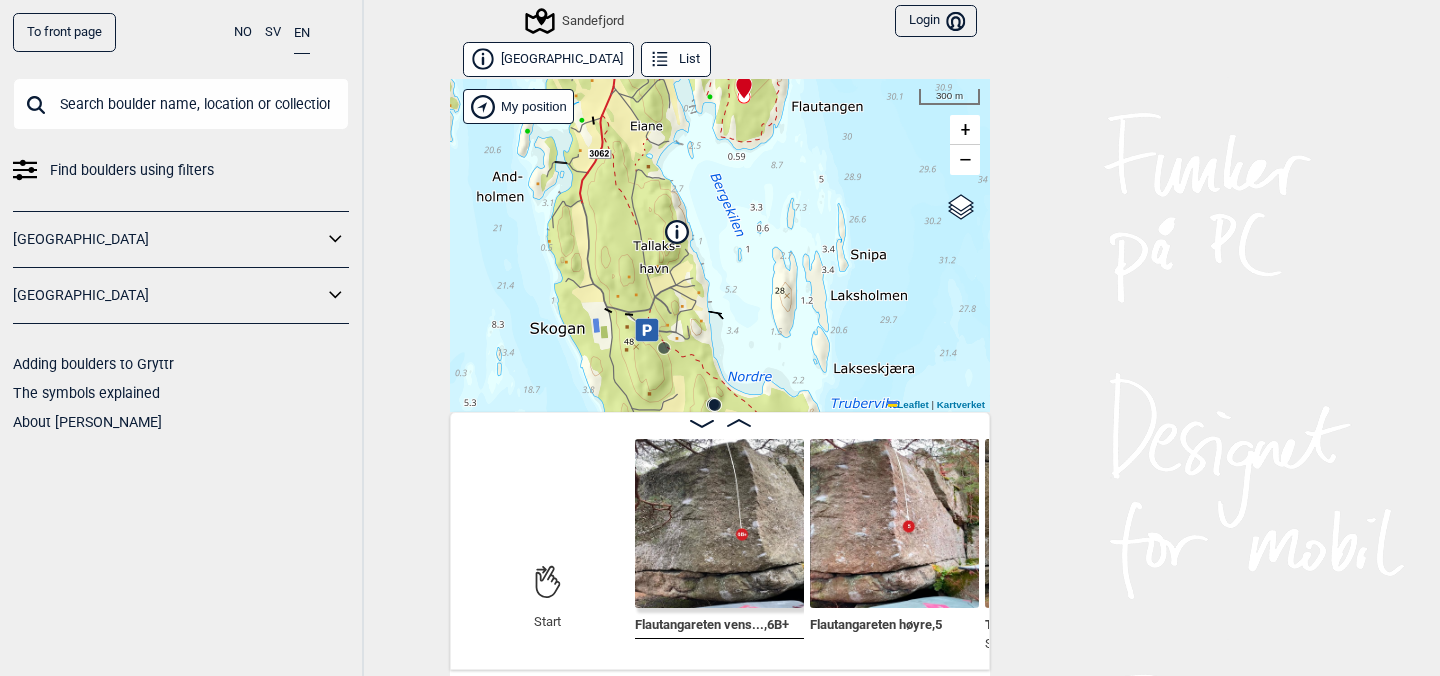 click on "Login Bruker" at bounding box center [936, 21] 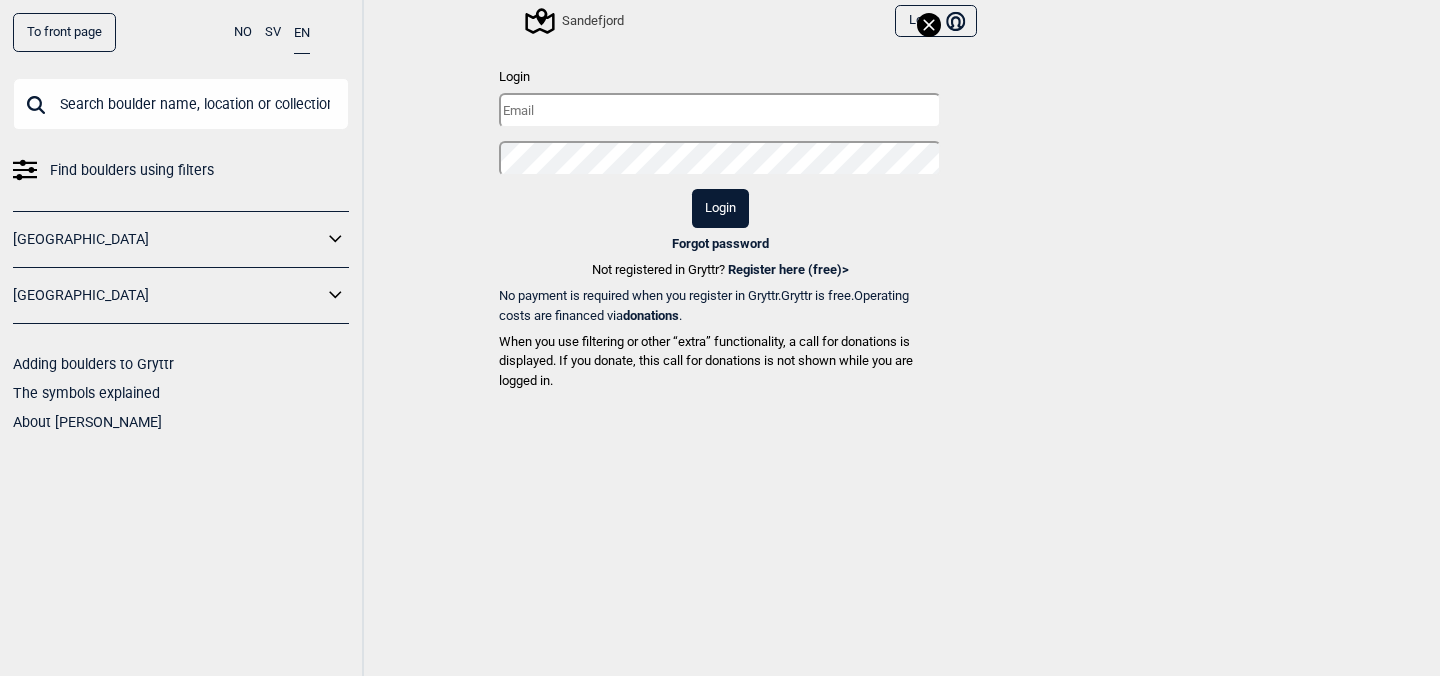 click on "Register here (free)  >" at bounding box center (788, 269) 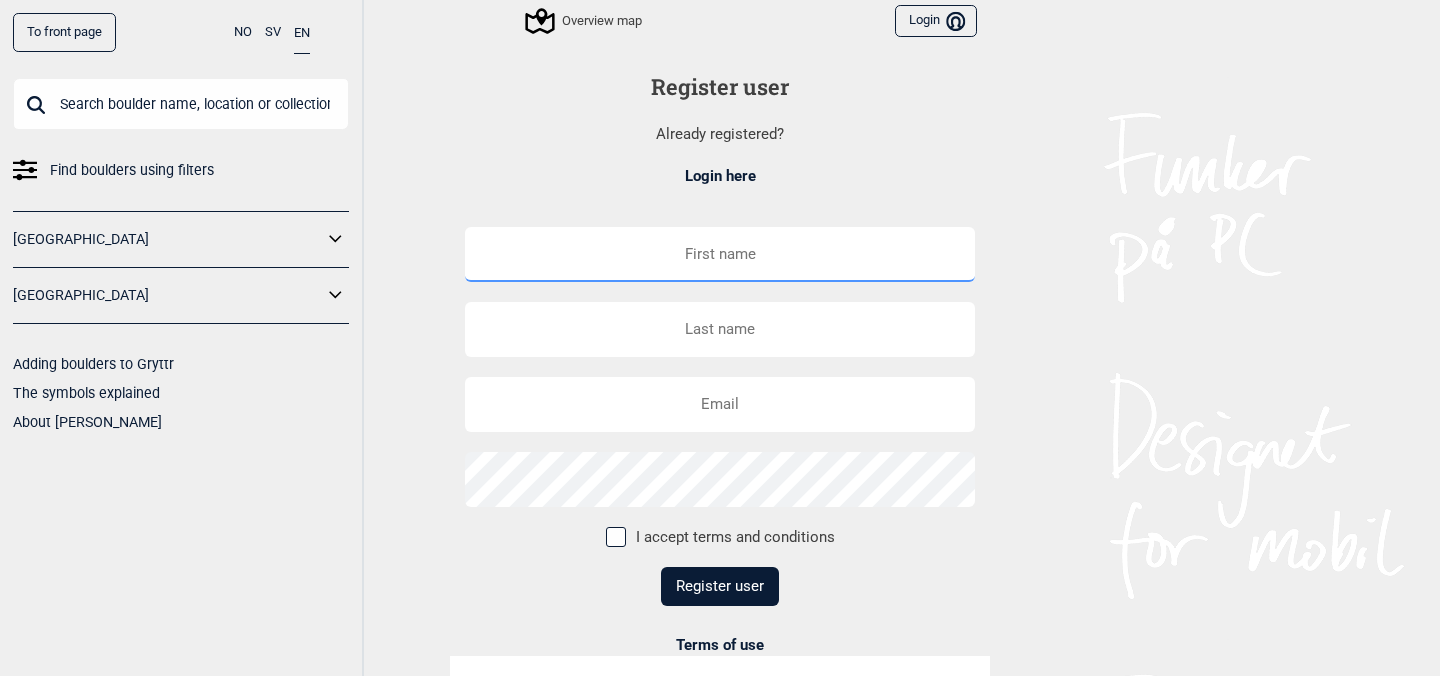 click at bounding box center (720, 254) 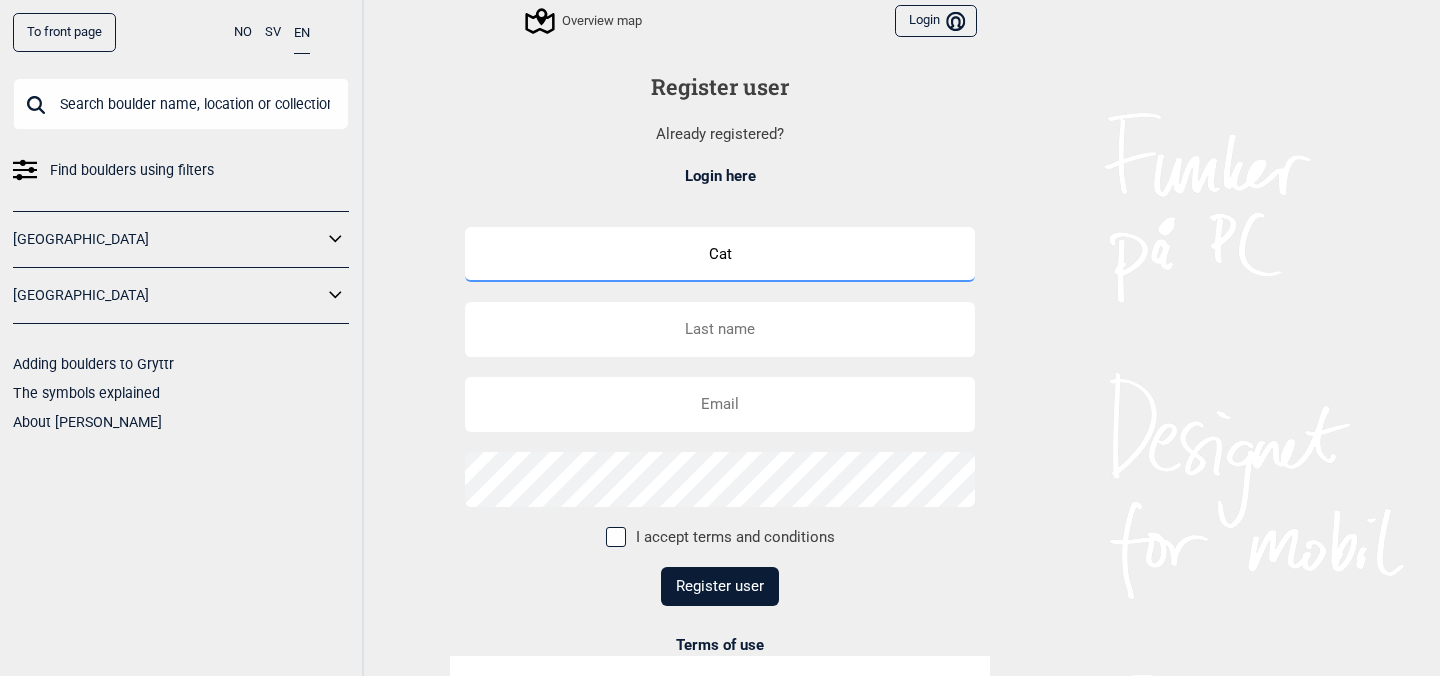 type on "Cat" 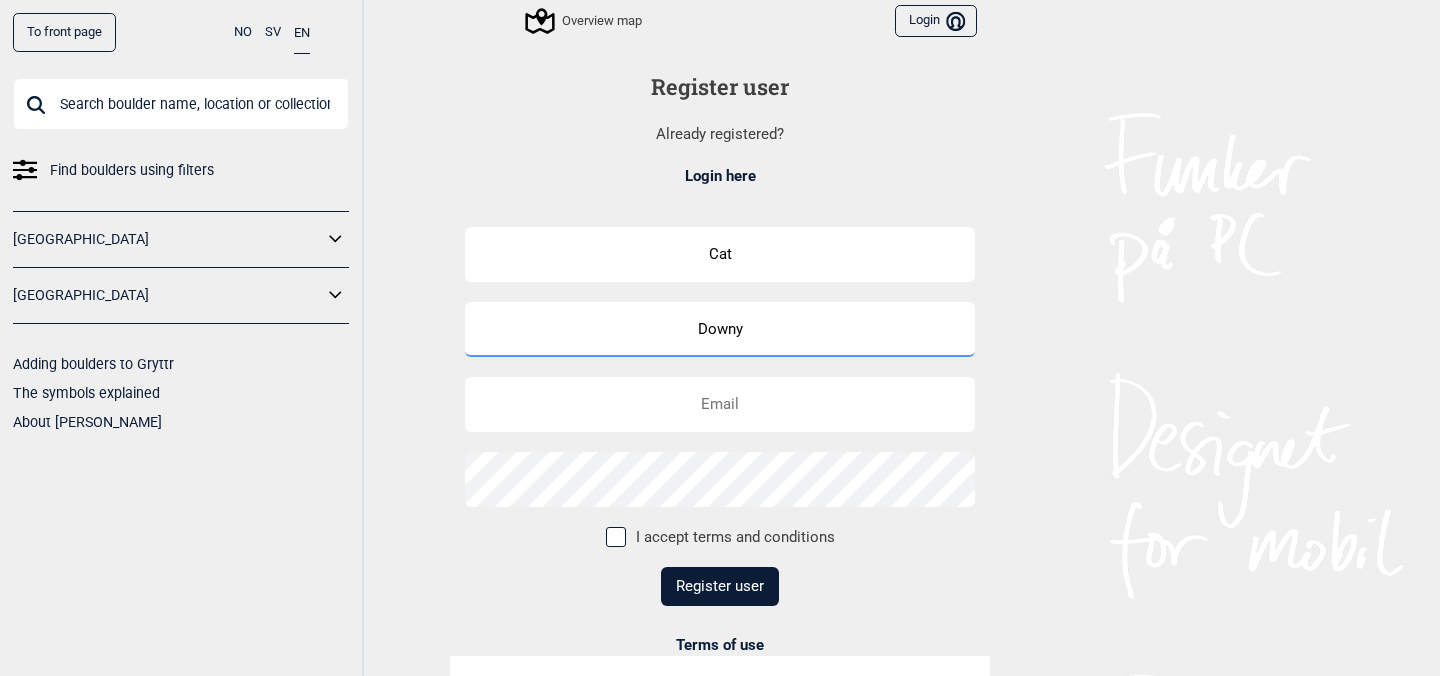 type on "Downy" 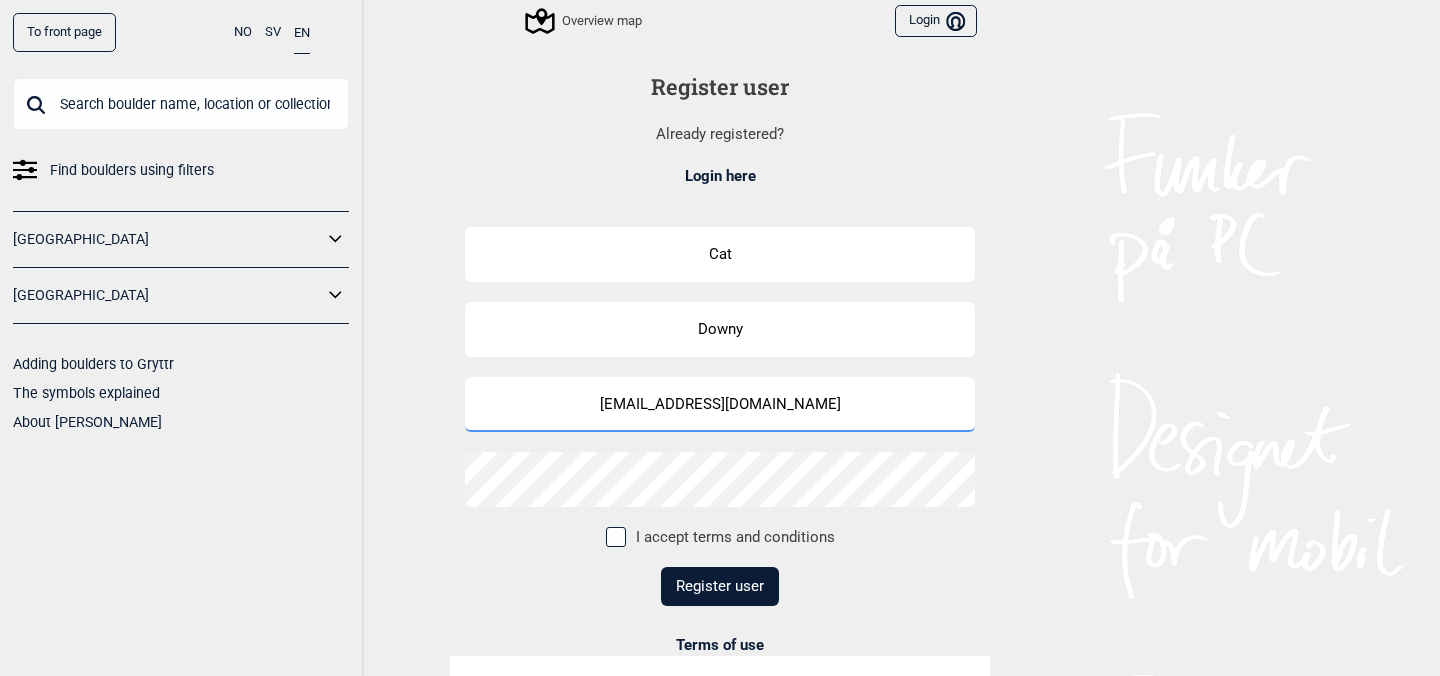 type on "[EMAIL_ADDRESS][DOMAIN_NAME]" 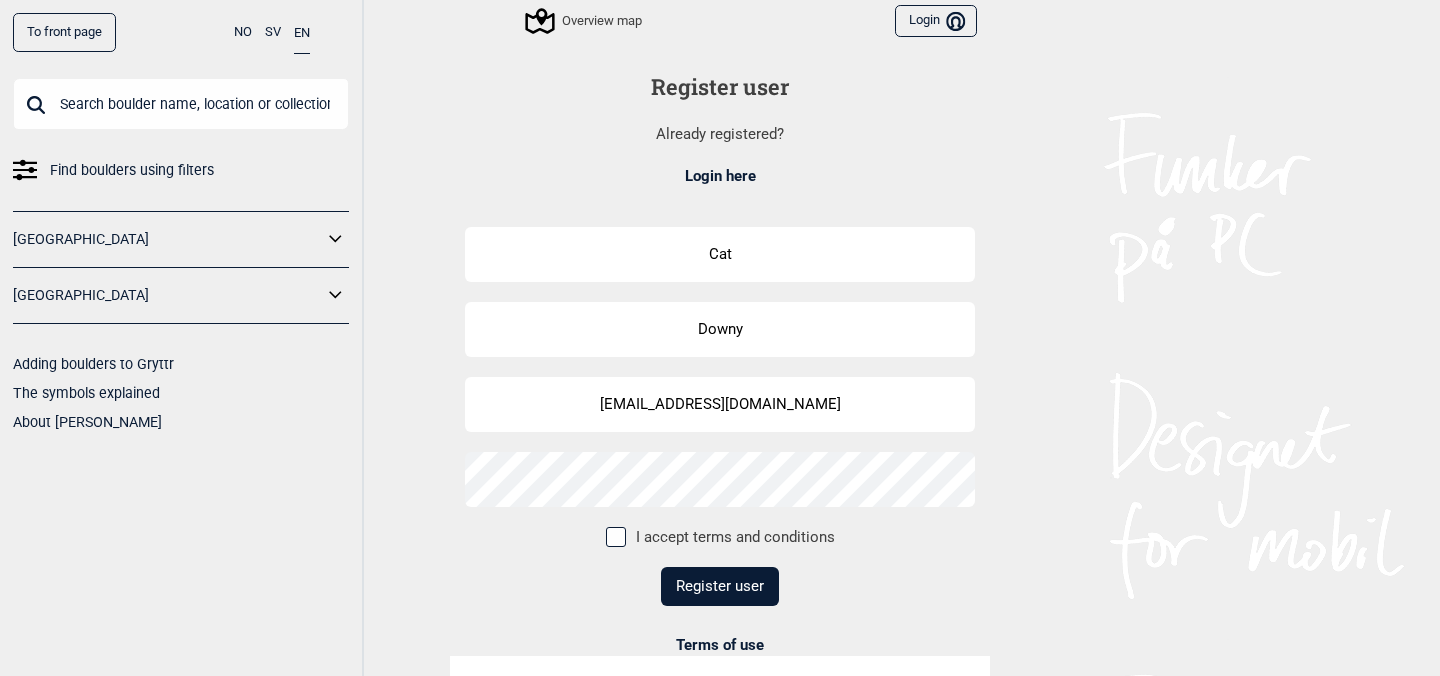 click at bounding box center (616, 537) 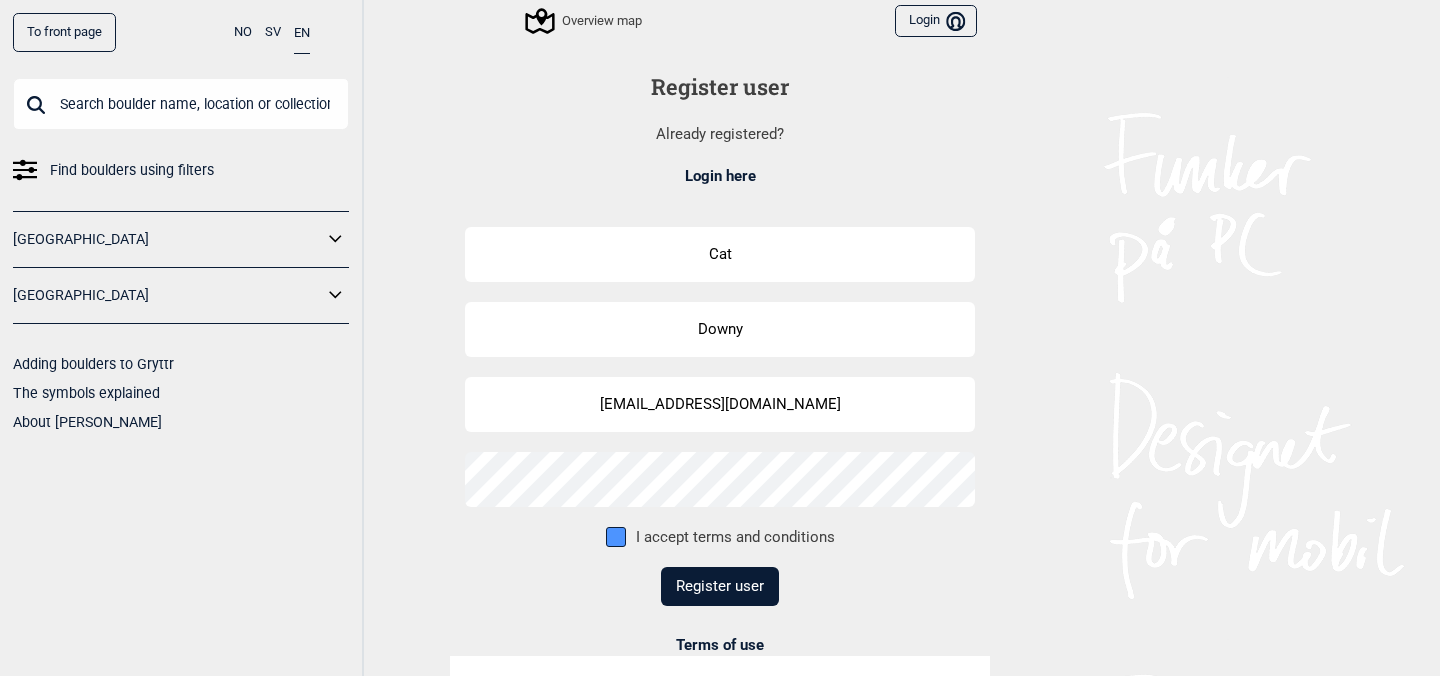 checkbox on "true" 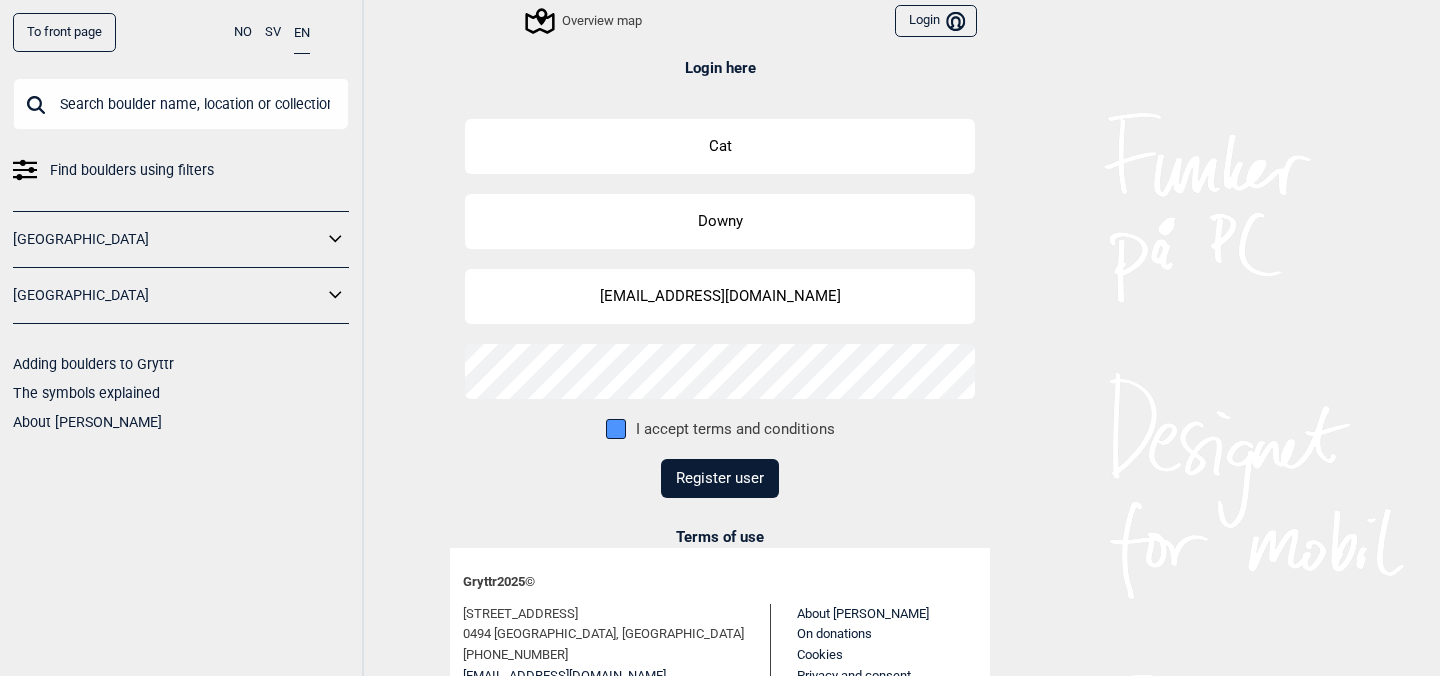 scroll, scrollTop: 111, scrollLeft: 0, axis: vertical 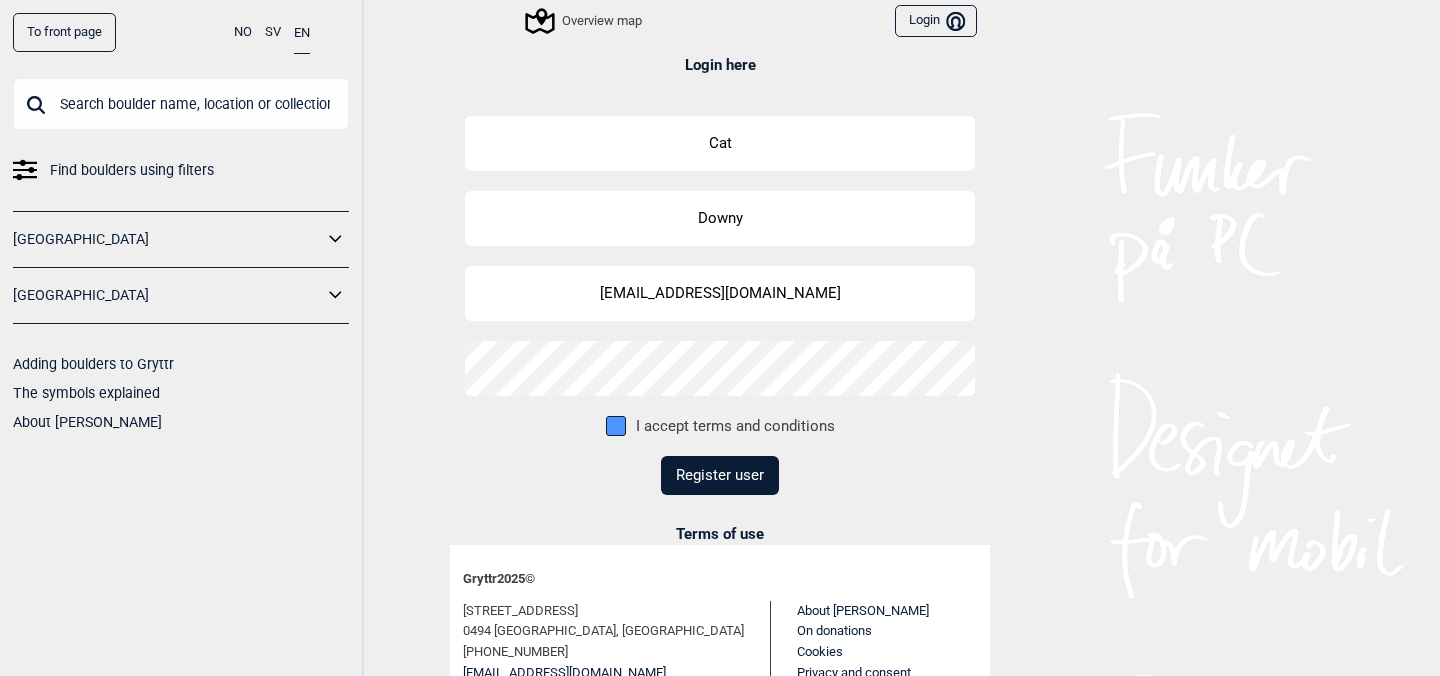 click on "Register user" at bounding box center [720, 475] 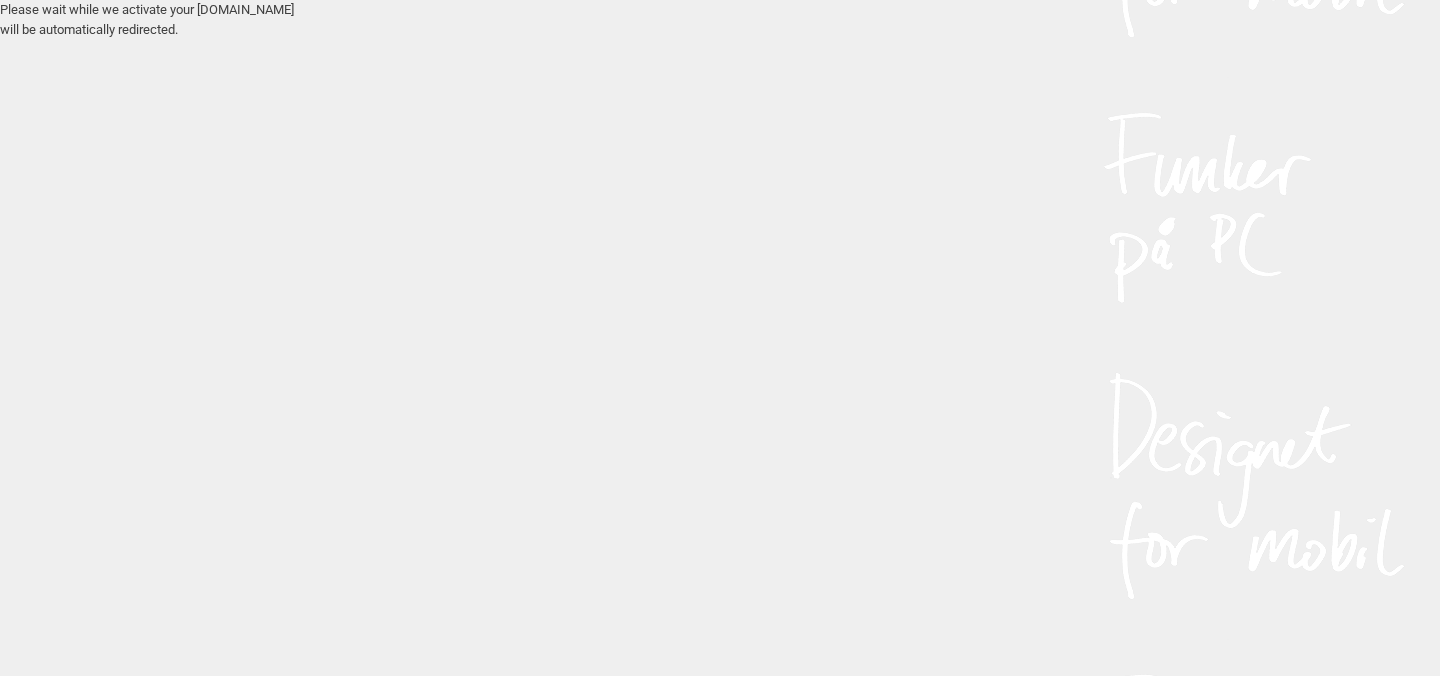 scroll, scrollTop: 0, scrollLeft: 0, axis: both 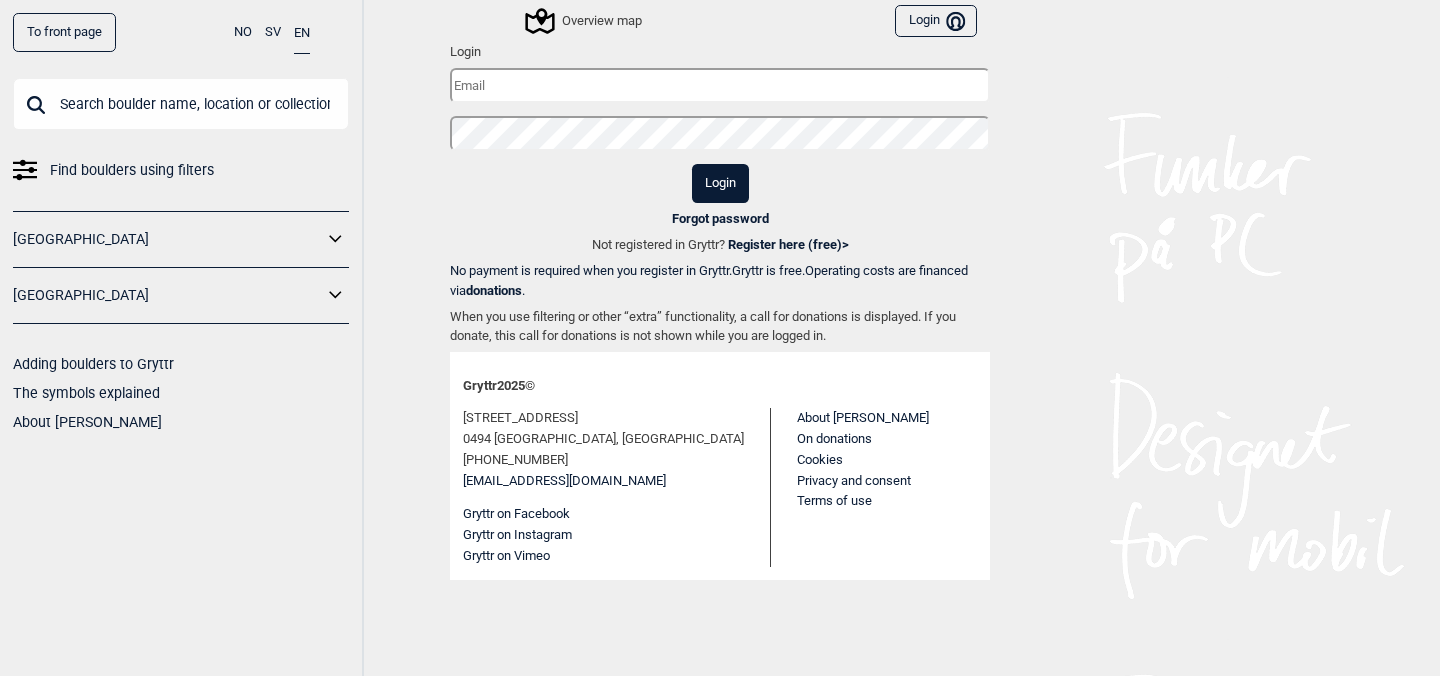 type on "[EMAIL_ADDRESS][DOMAIN_NAME]" 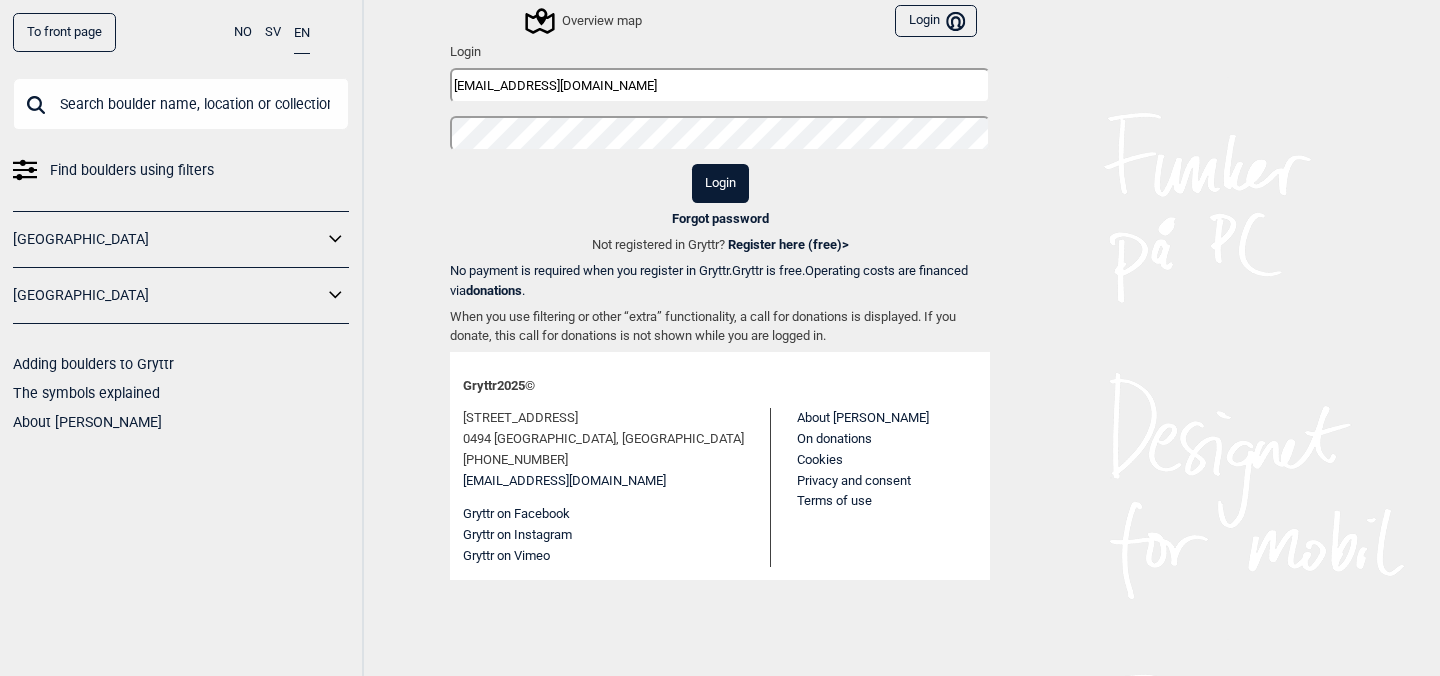 click on "Login" at bounding box center [720, 183] 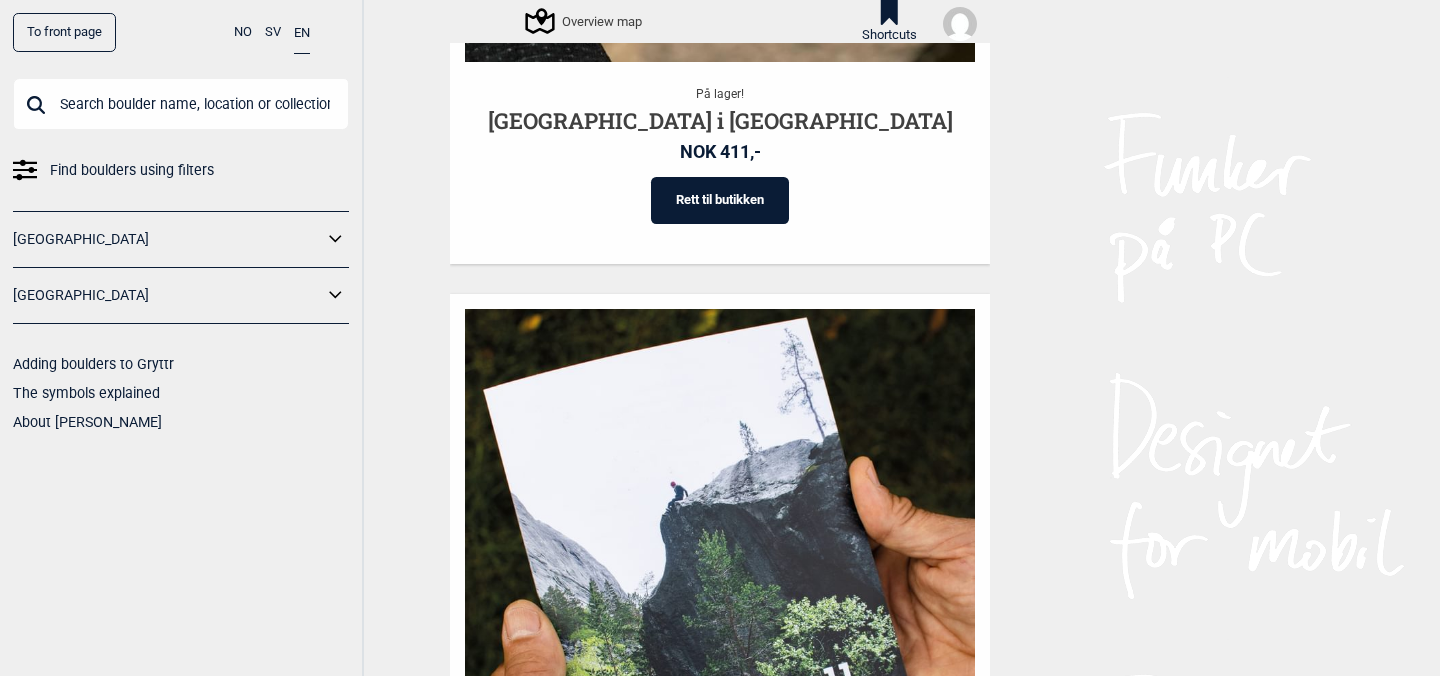 scroll, scrollTop: 2139, scrollLeft: 0, axis: vertical 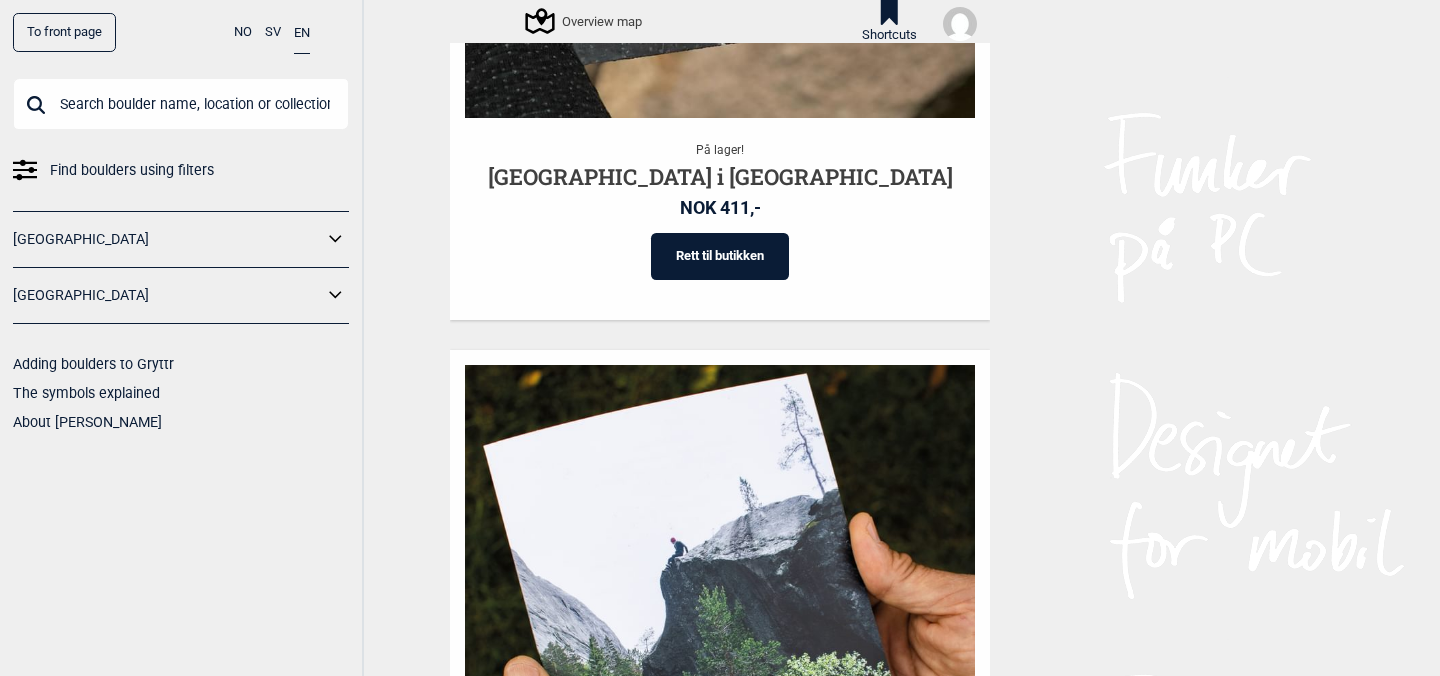 click 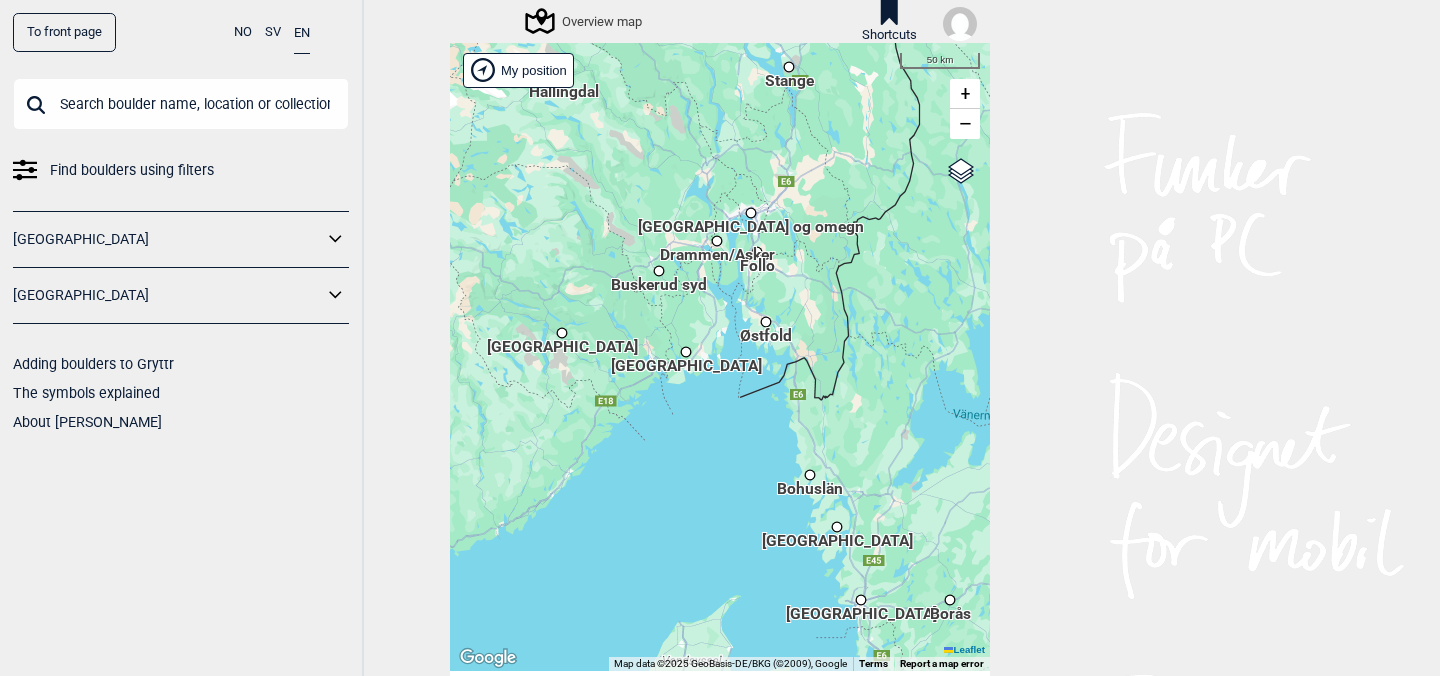 click on "[GEOGRAPHIC_DATA]" at bounding box center (686, 356) 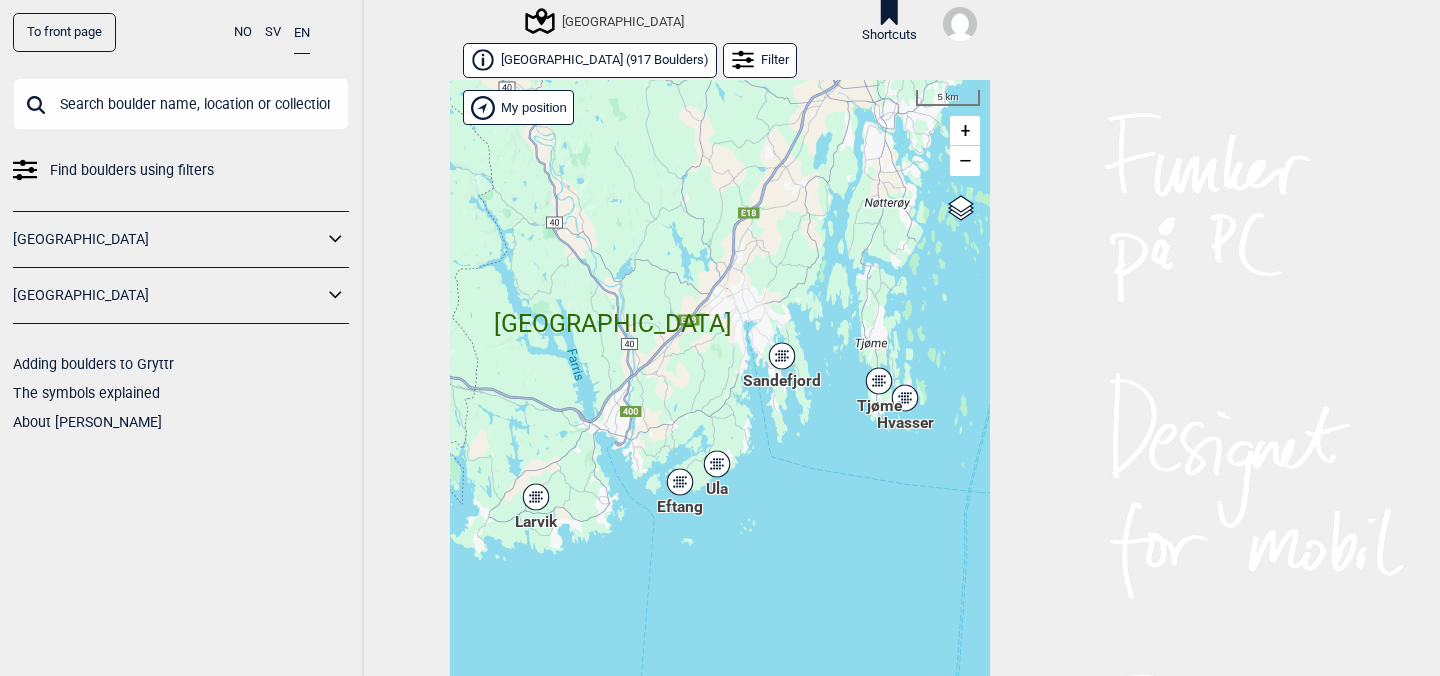 click on "Hallingdal
Gol
Ål Stange
Kolomoen
[GEOGRAPHIC_DATA]
[GEOGRAPHIC_DATA][PERSON_NAME][GEOGRAPHIC_DATA]
[GEOGRAPHIC_DATA] [GEOGRAPHIC_DATA] syd
[GEOGRAPHIC_DATA]
Efteløt [GEOGRAPHIC_DATA] og omegn
[GEOGRAPHIC_DATA]
Sentrale [GEOGRAPHIC_DATA]
[GEOGRAPHIC_DATA] [PERSON_NAME]
Hønefoss
[GEOGRAPHIC_DATA]/[GEOGRAPHIC_DATA]
Grefsen
[GEOGRAPHIC_DATA]
[GEOGRAPHIC_DATA] syd
Enebakk Follo
[GEOGRAPHIC_DATA]
Ås" at bounding box center (720, 394) 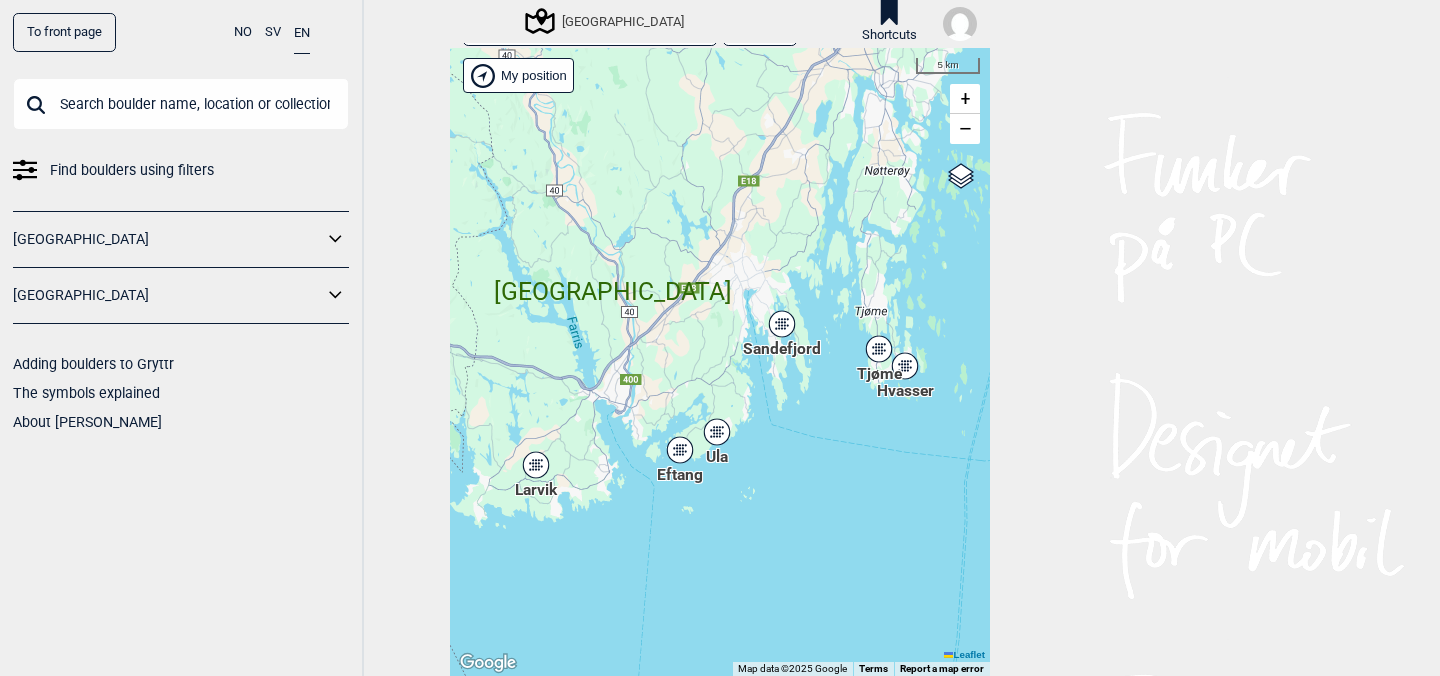 click 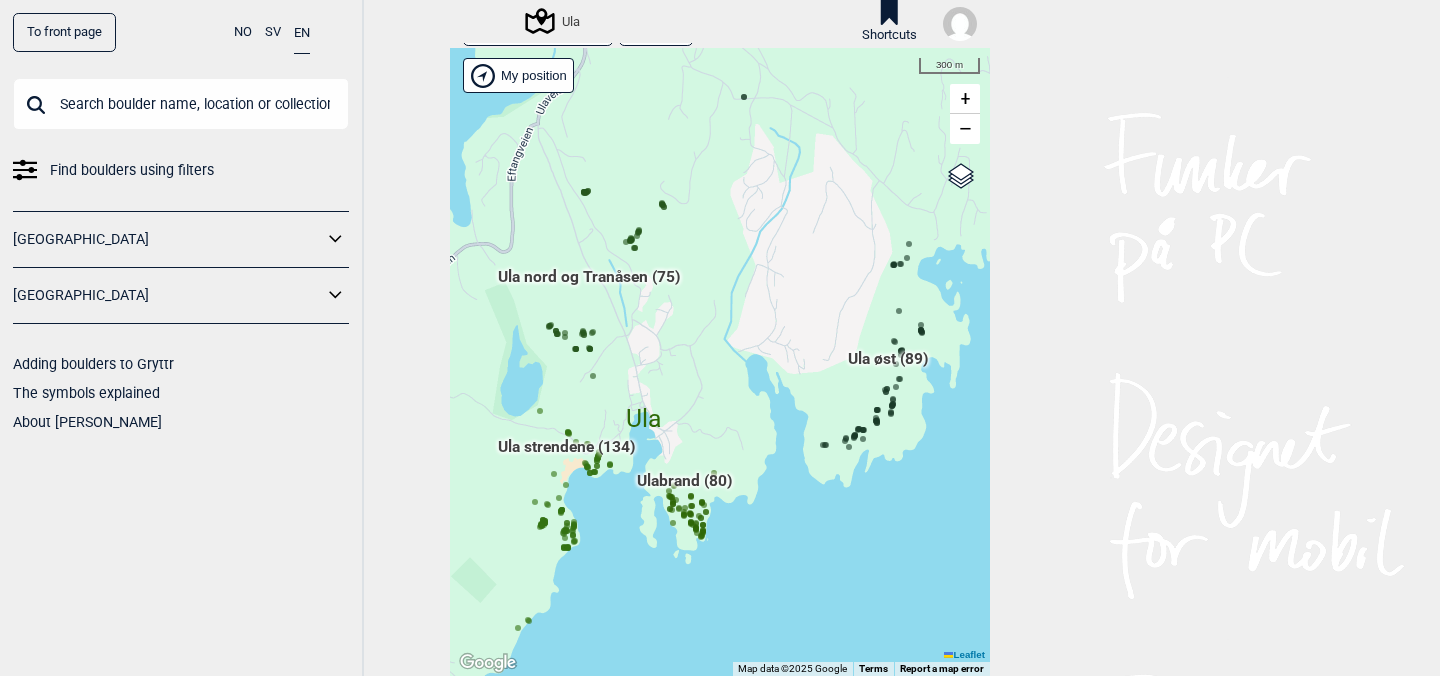click at bounding box center (696, 524) 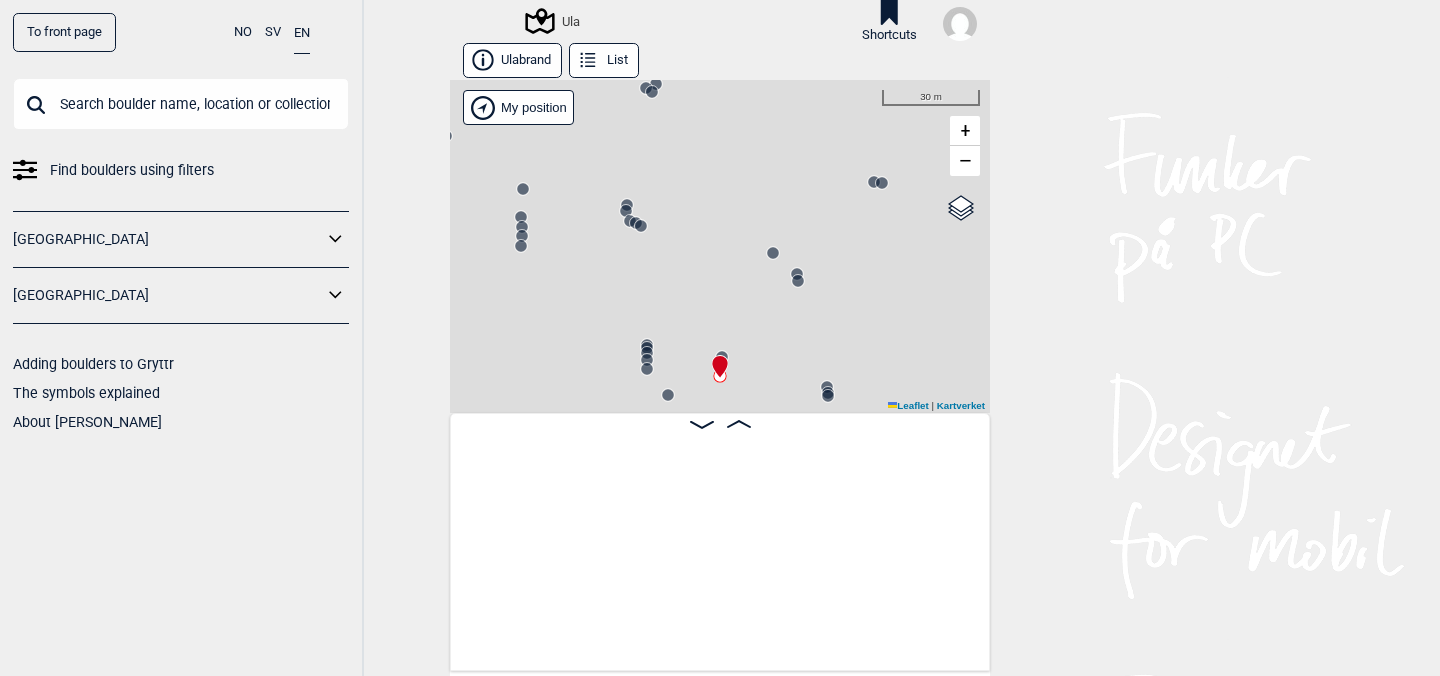 scroll, scrollTop: 0, scrollLeft: 7605, axis: horizontal 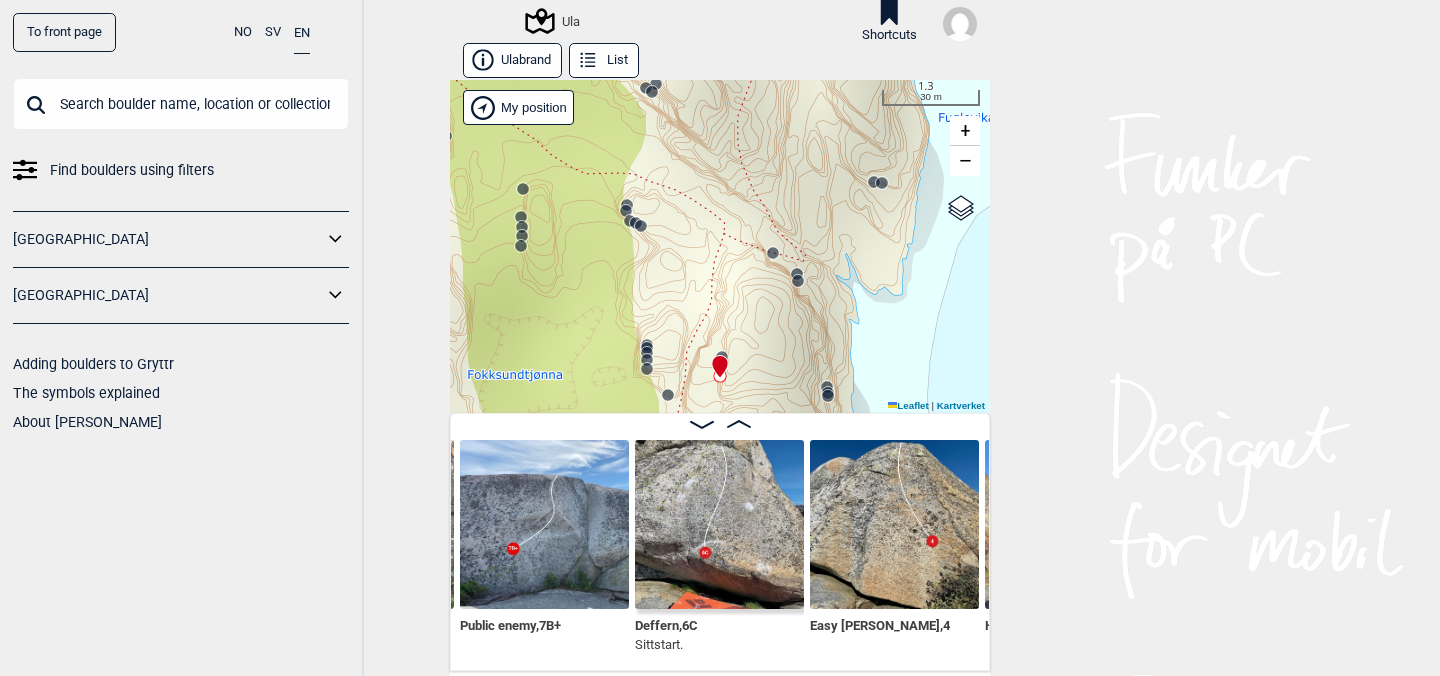 click 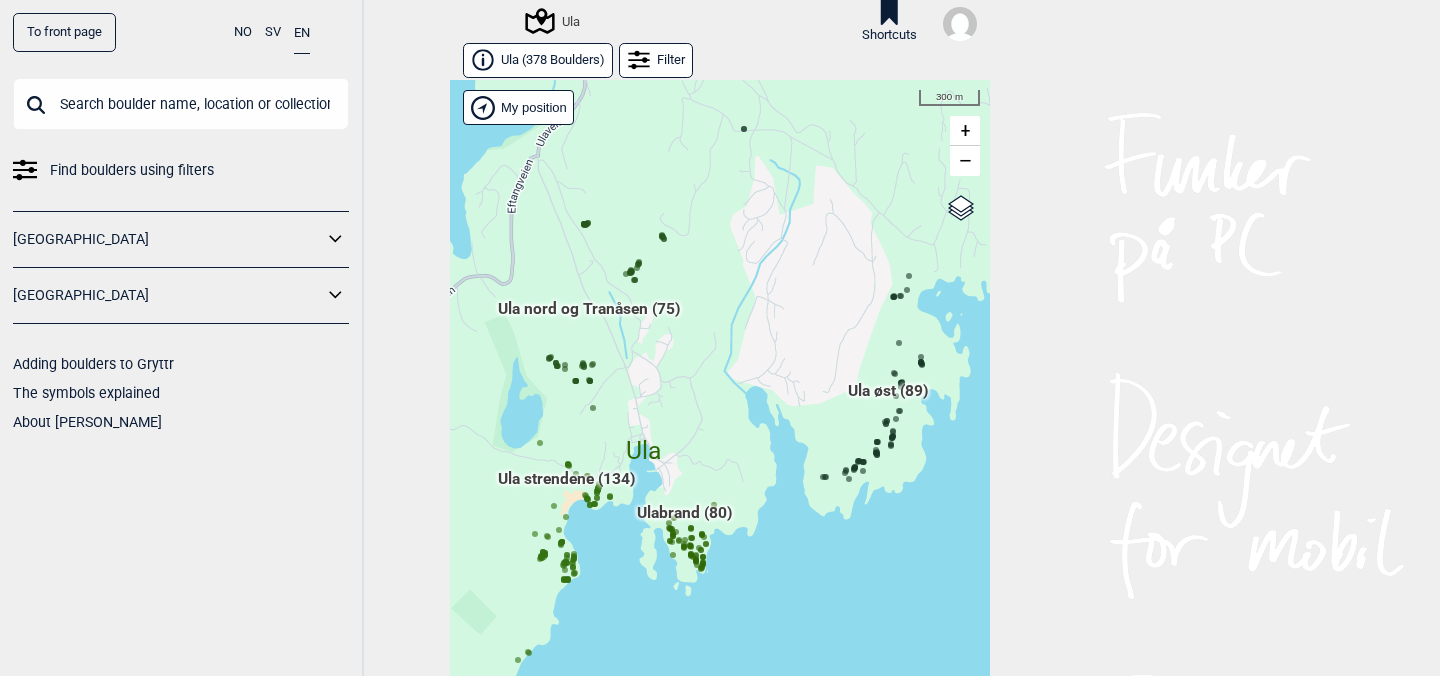 click on "Hallingdal
Gol
Ål Stange
Kolomoen
[GEOGRAPHIC_DATA]
[GEOGRAPHIC_DATA][PERSON_NAME][GEOGRAPHIC_DATA]
[GEOGRAPHIC_DATA] [GEOGRAPHIC_DATA] syd
[GEOGRAPHIC_DATA]
Efteløt [GEOGRAPHIC_DATA] og omegn
[GEOGRAPHIC_DATA]
Sentrale [GEOGRAPHIC_DATA]
[GEOGRAPHIC_DATA] [PERSON_NAME]
Hønefoss
[GEOGRAPHIC_DATA]/[GEOGRAPHIC_DATA]
Grefsen
[GEOGRAPHIC_DATA]
[GEOGRAPHIC_DATA] syd
Enebakk Follo
[GEOGRAPHIC_DATA]
Ås" at bounding box center [720, 394] 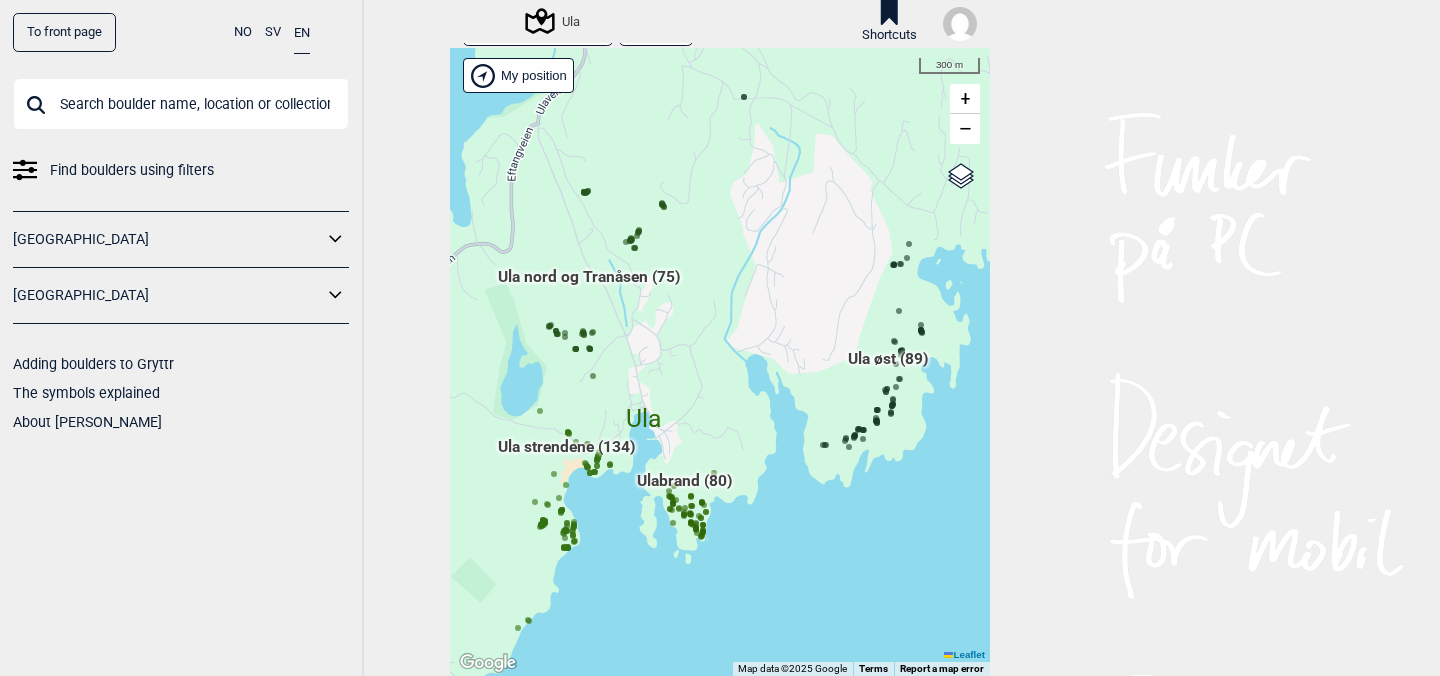 click on "Ula strendene (134)" at bounding box center [566, 455] 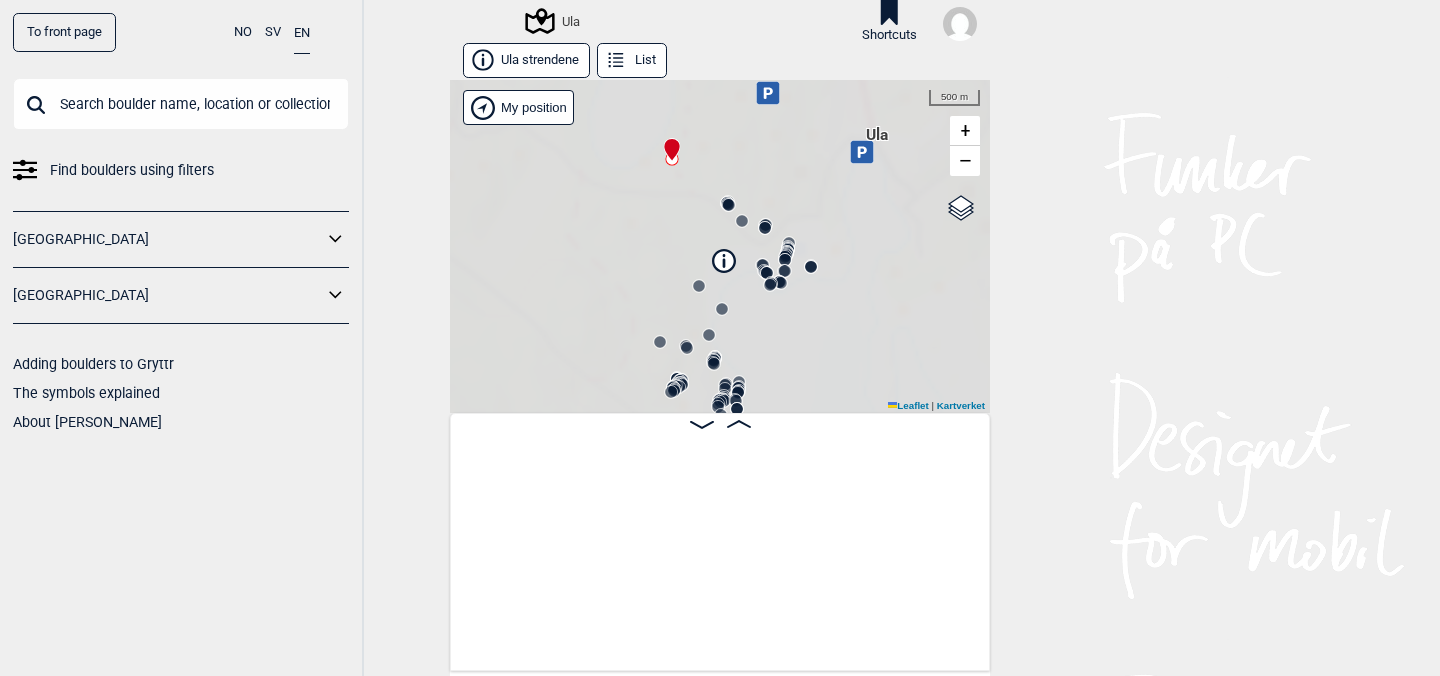 scroll, scrollTop: 0, scrollLeft: 157, axis: horizontal 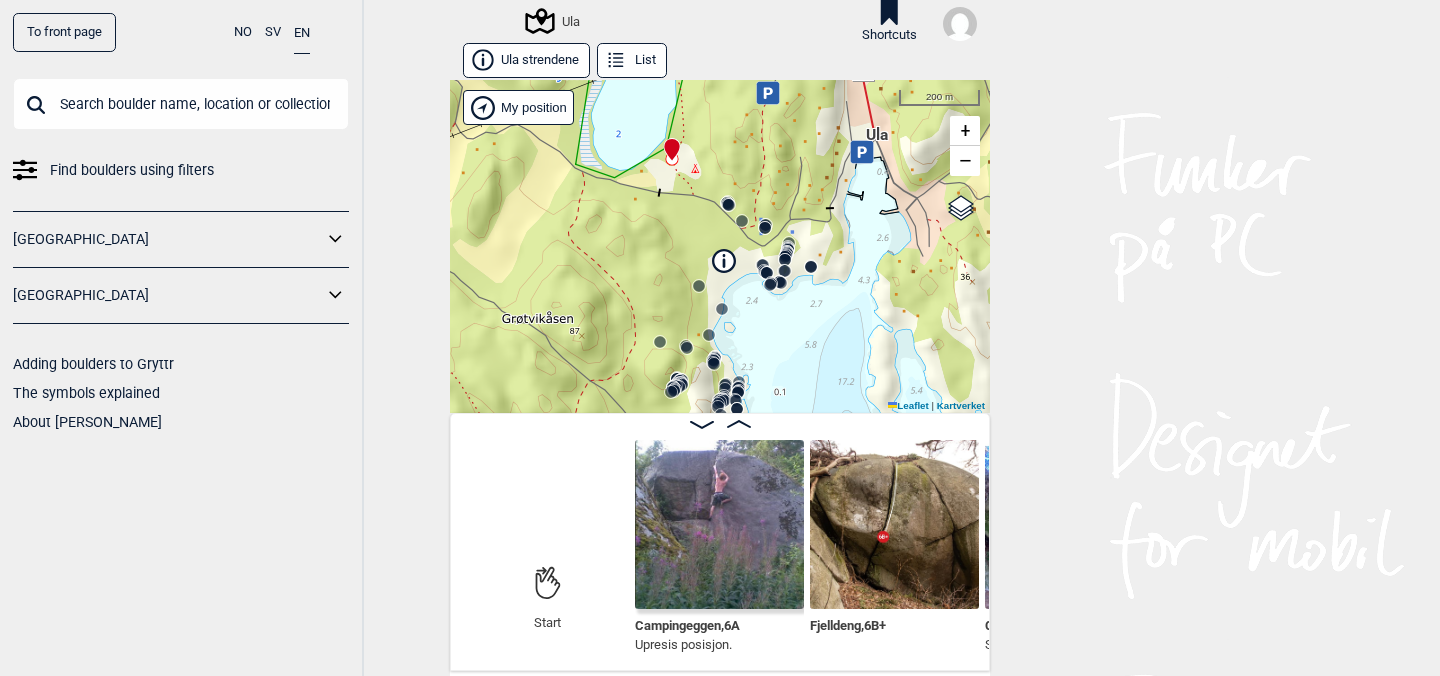 click 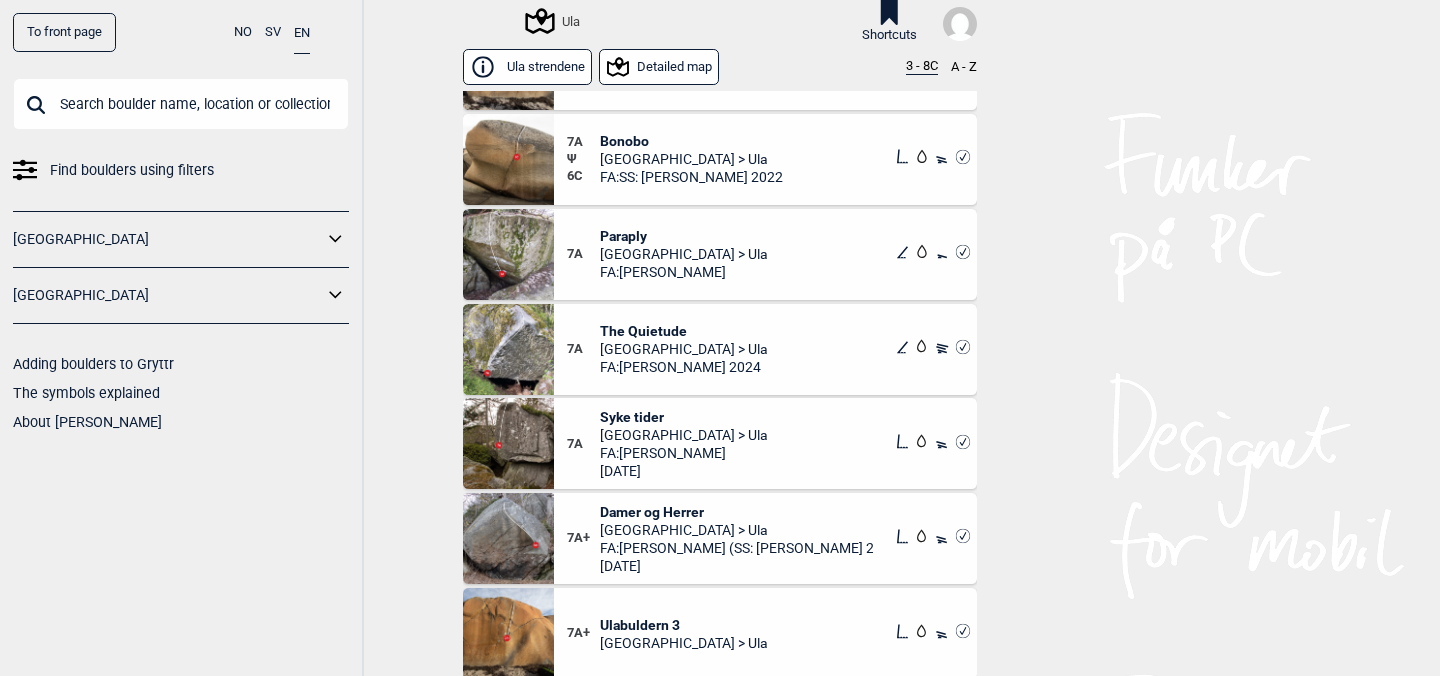scroll, scrollTop: 10822, scrollLeft: 0, axis: vertical 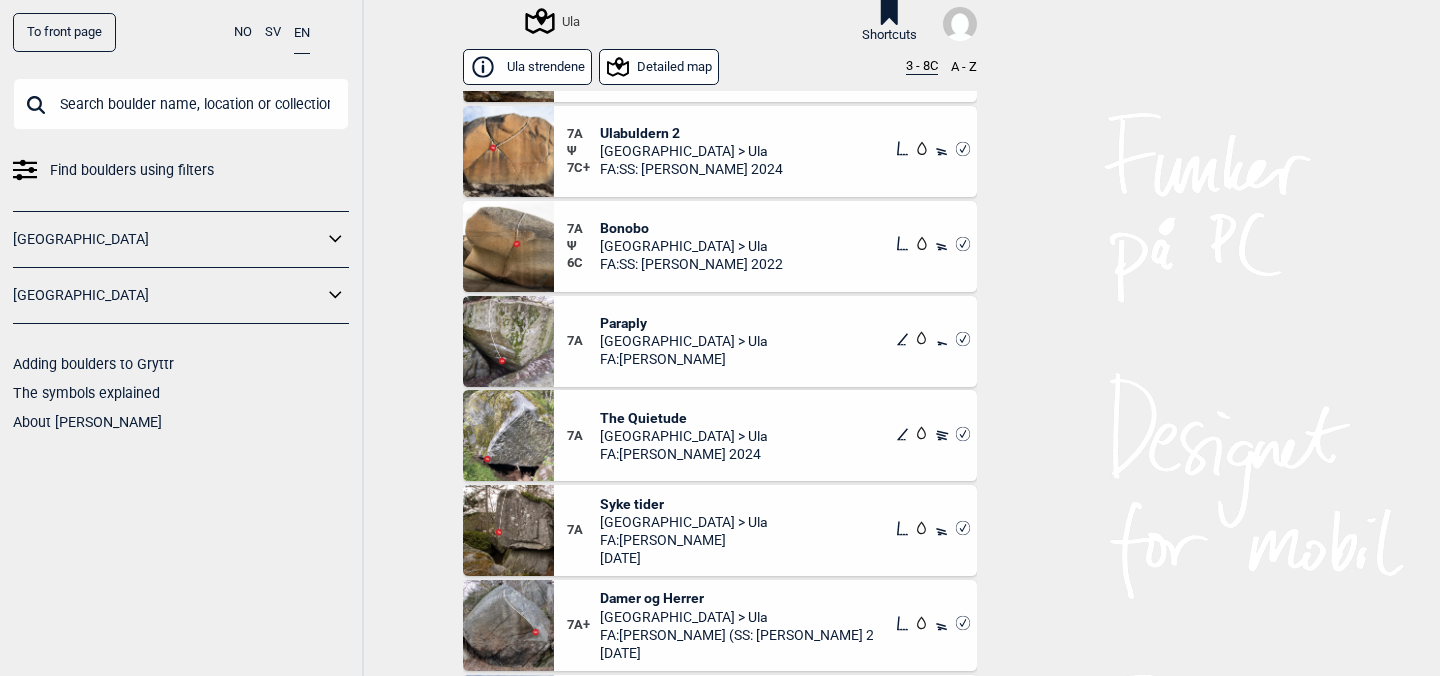 click at bounding box center (508, 246) 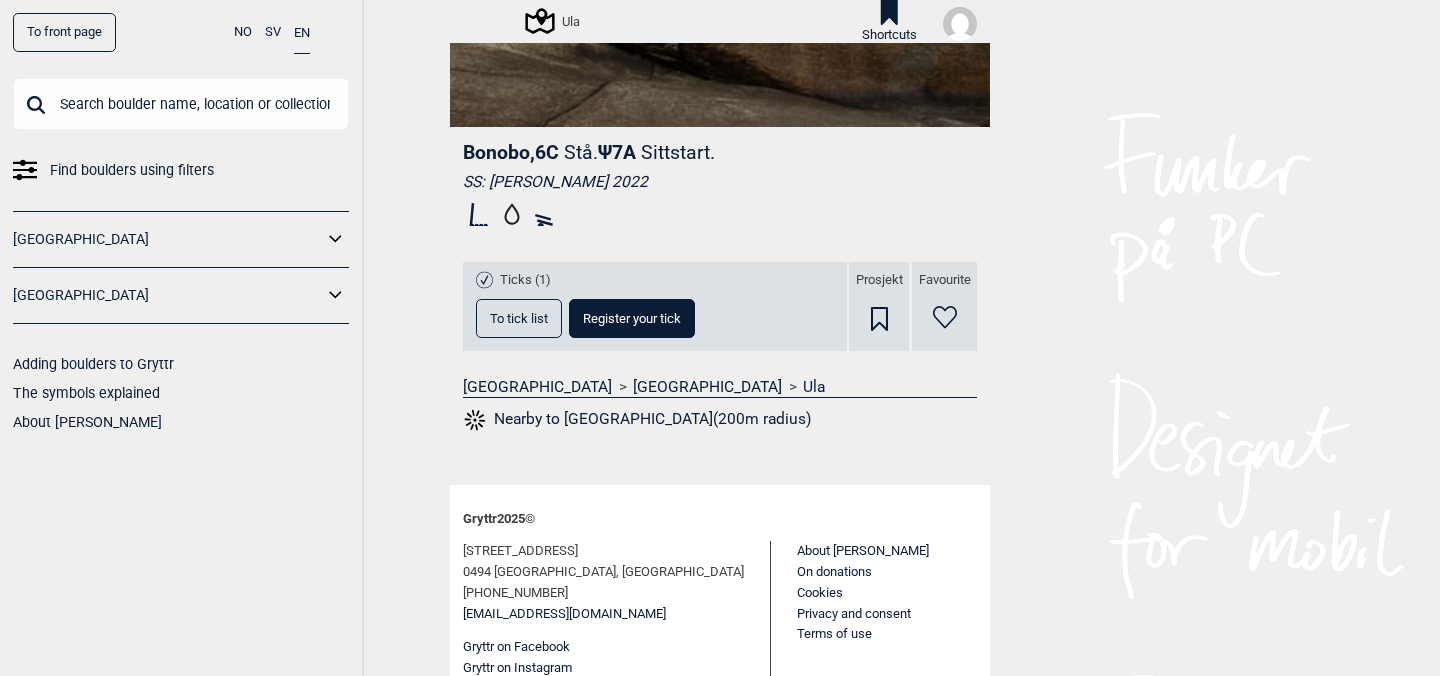 scroll, scrollTop: 529, scrollLeft: 0, axis: vertical 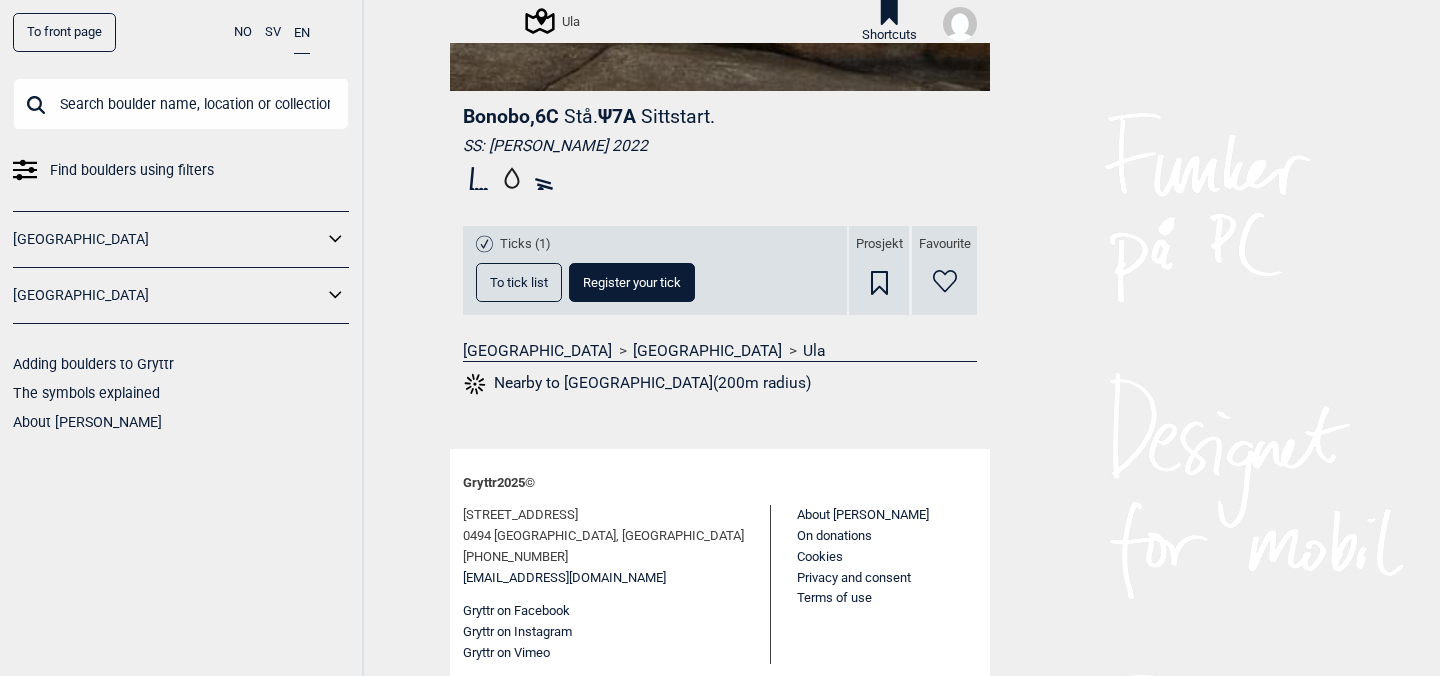 click 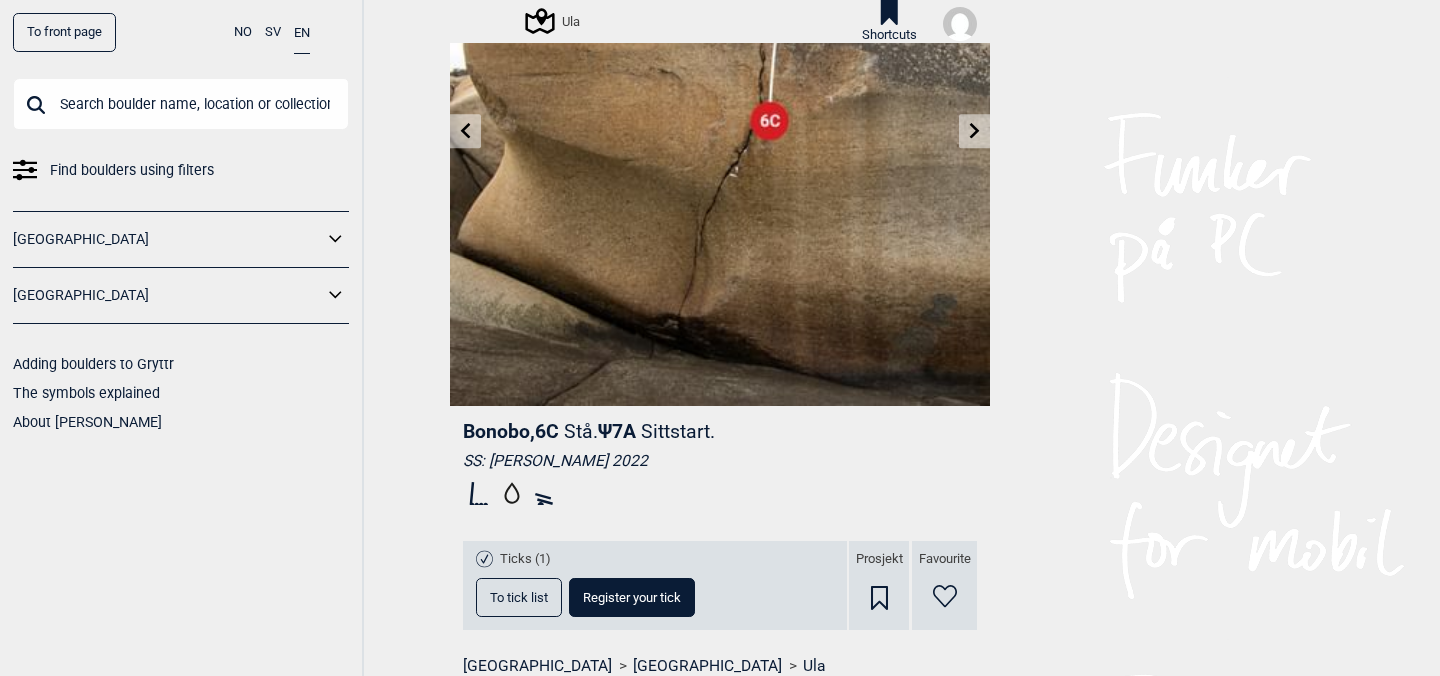 scroll, scrollTop: 0, scrollLeft: 0, axis: both 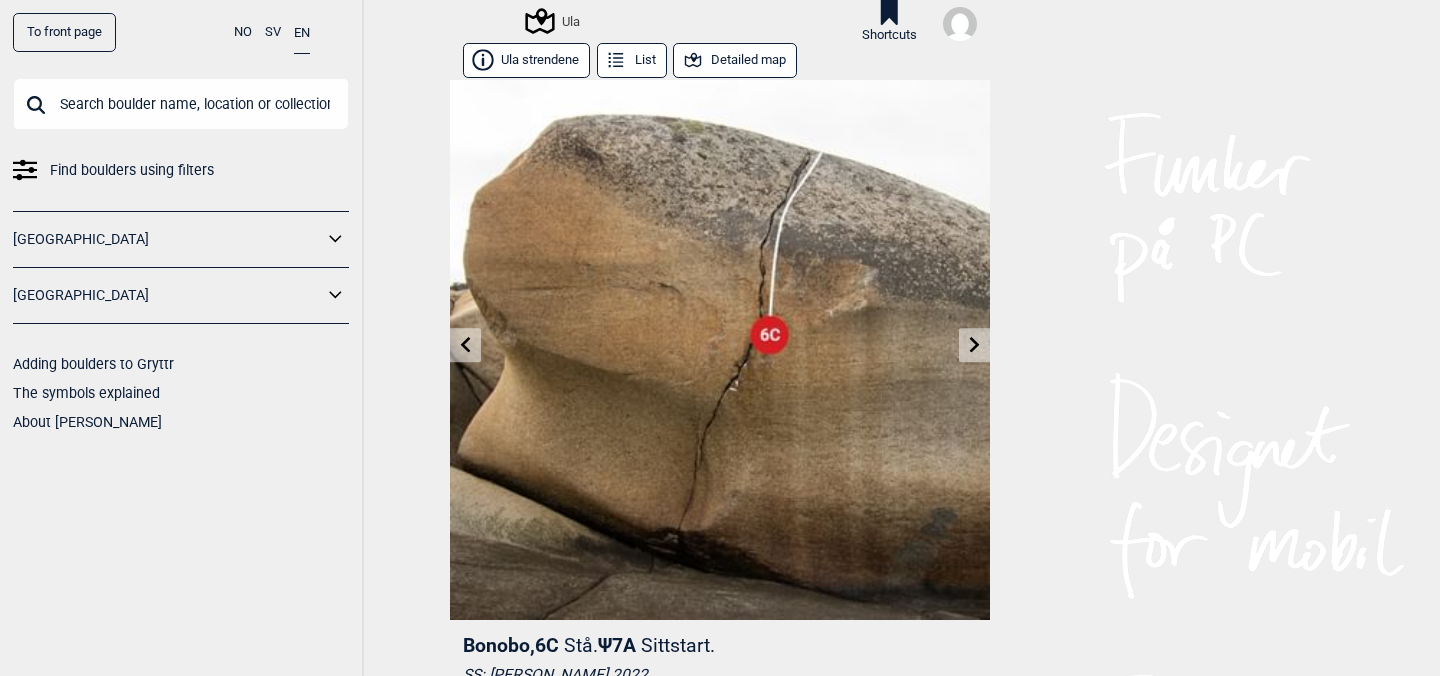 click 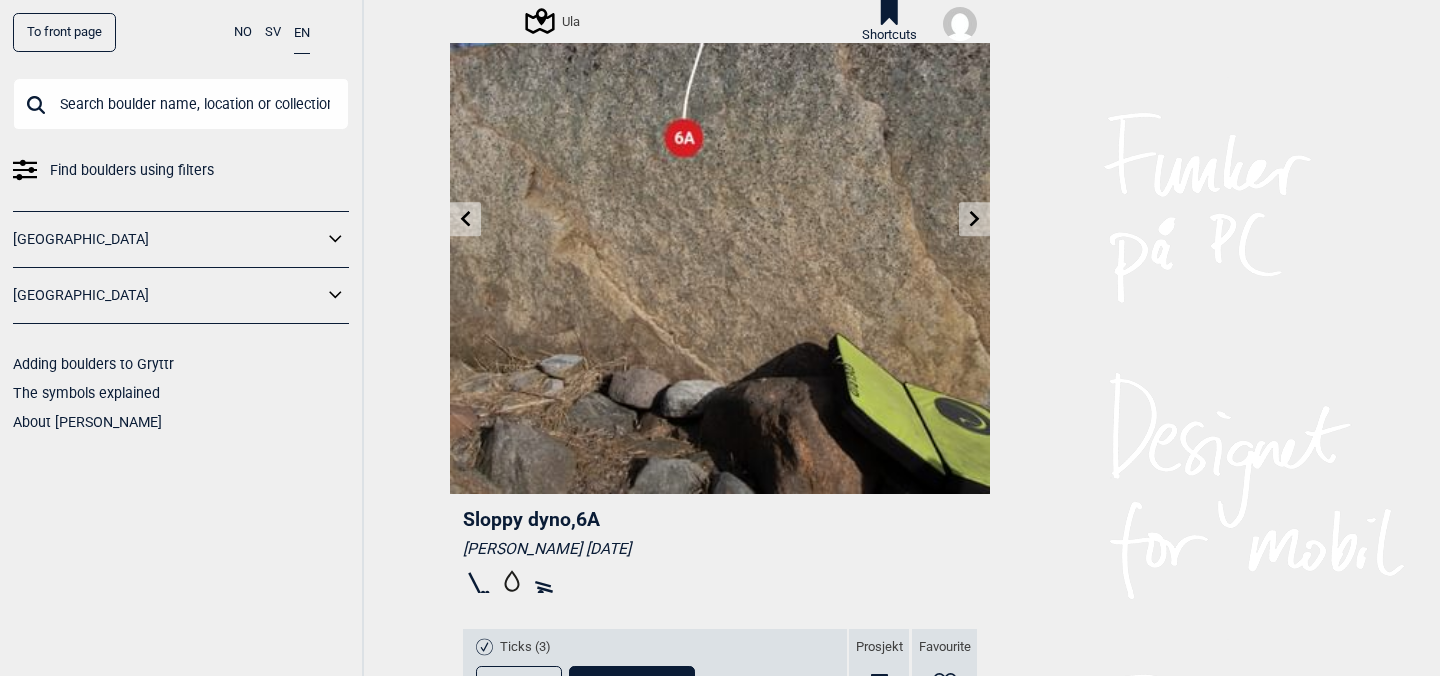 scroll, scrollTop: 0, scrollLeft: 0, axis: both 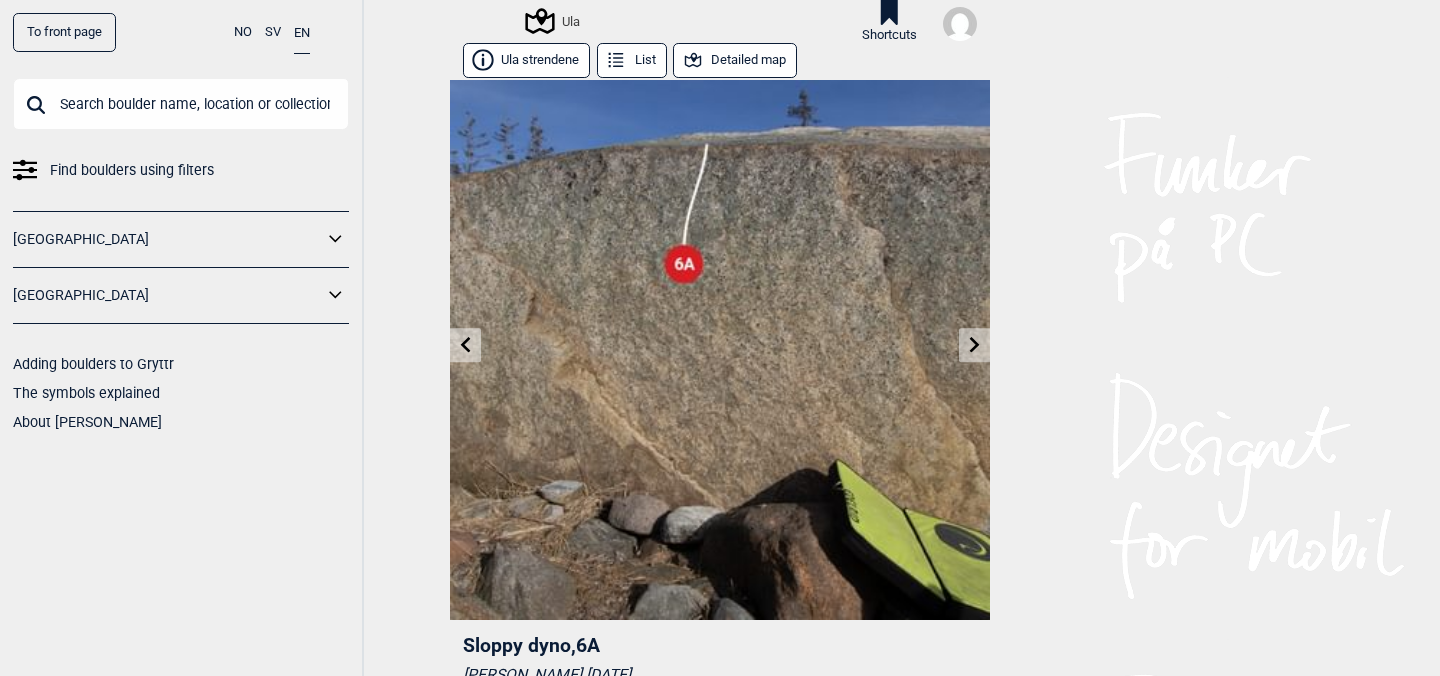 click 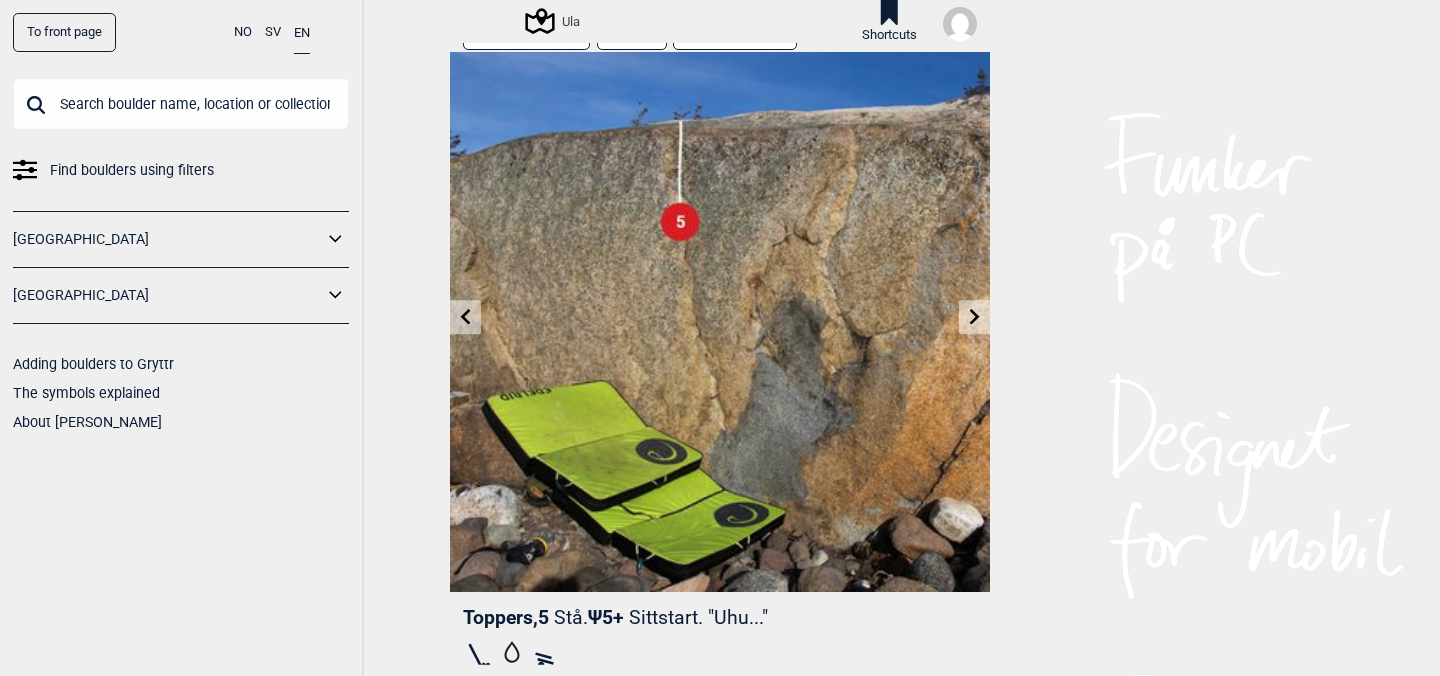 scroll, scrollTop: 0, scrollLeft: 0, axis: both 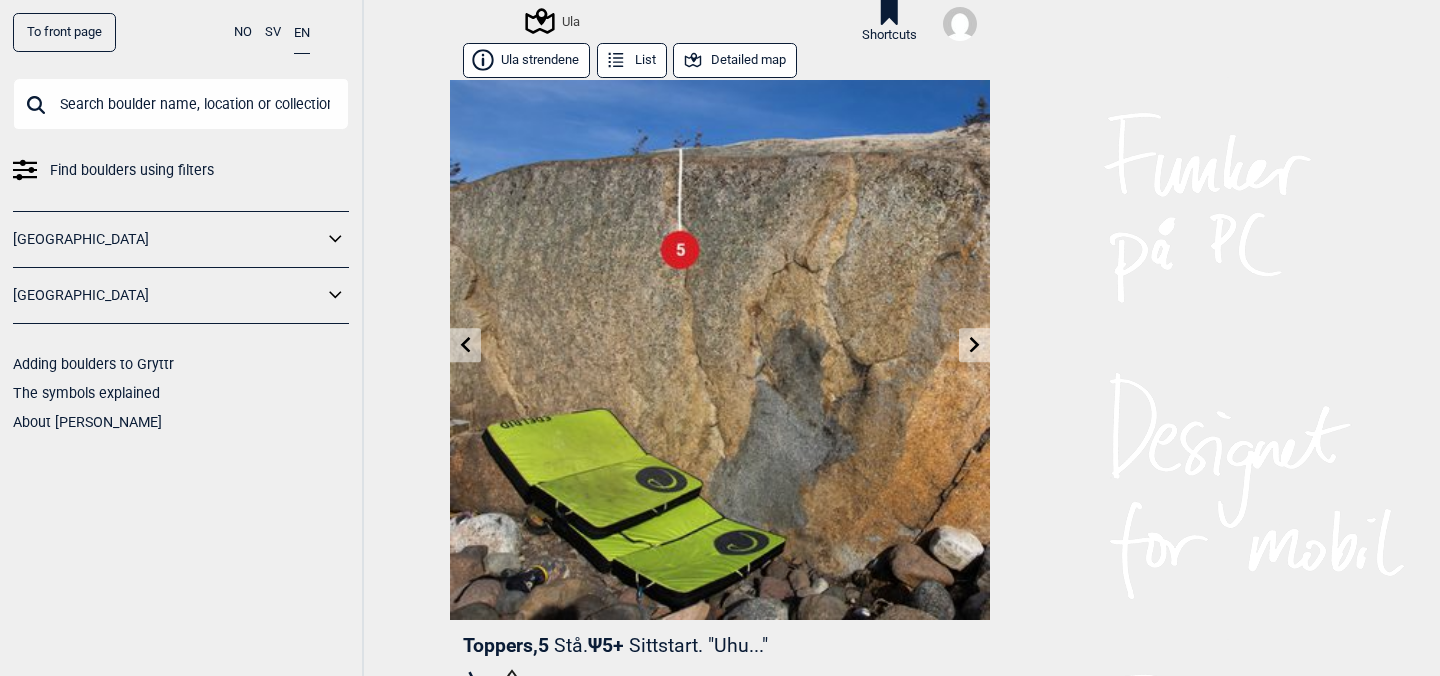 click 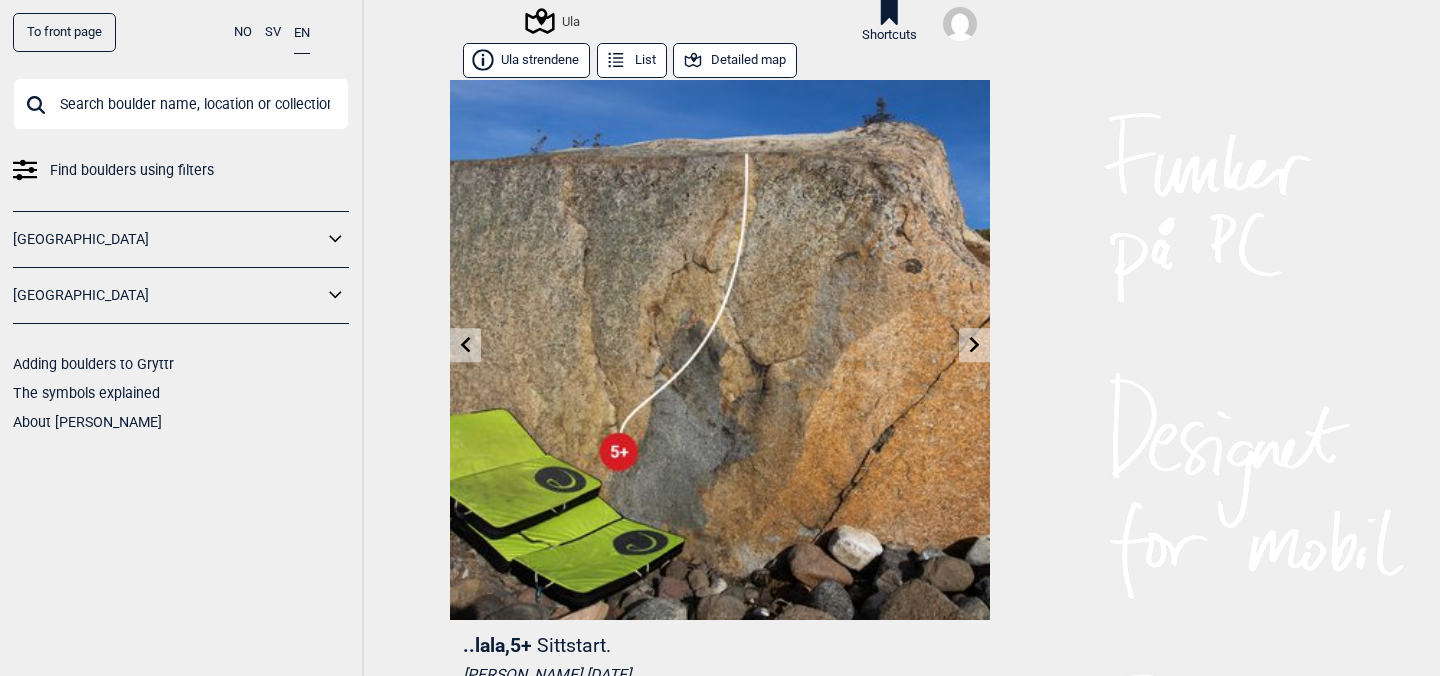 click on "Detailed map" at bounding box center (735, 60) 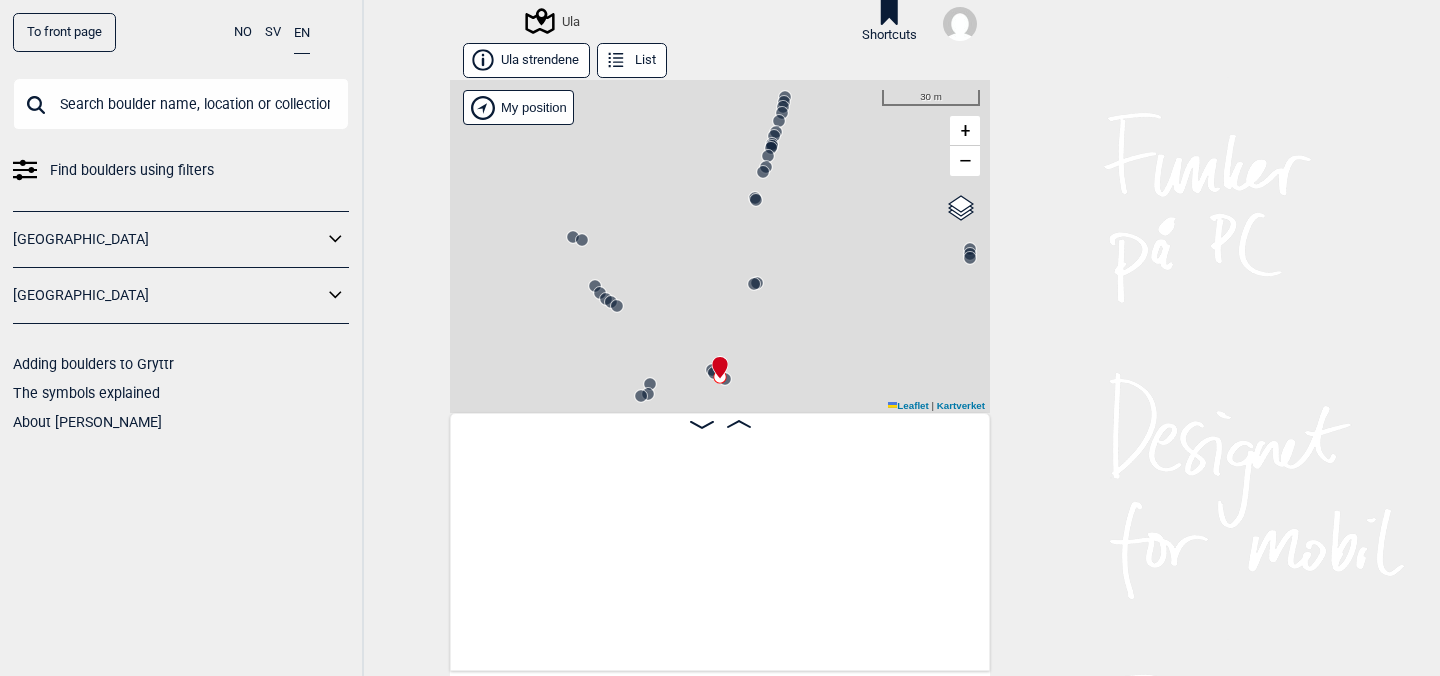 scroll, scrollTop: 0, scrollLeft: 4225, axis: horizontal 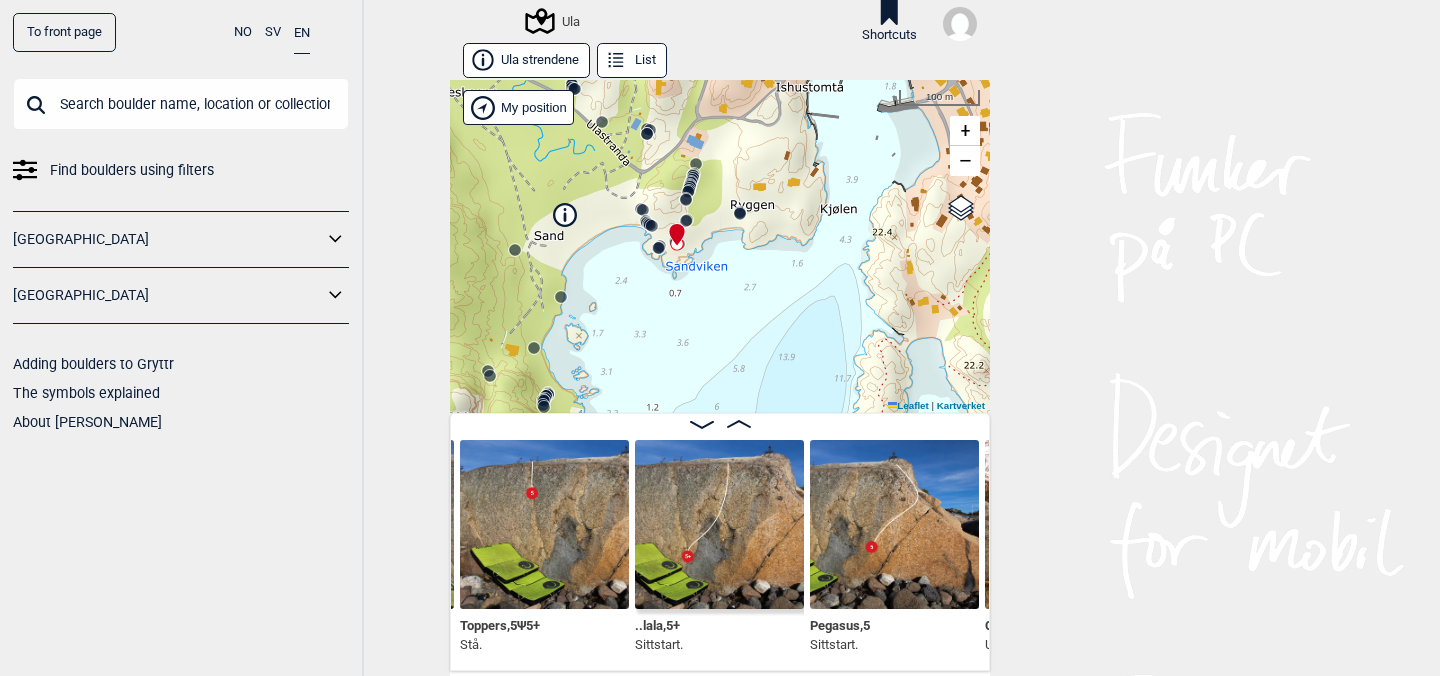 click 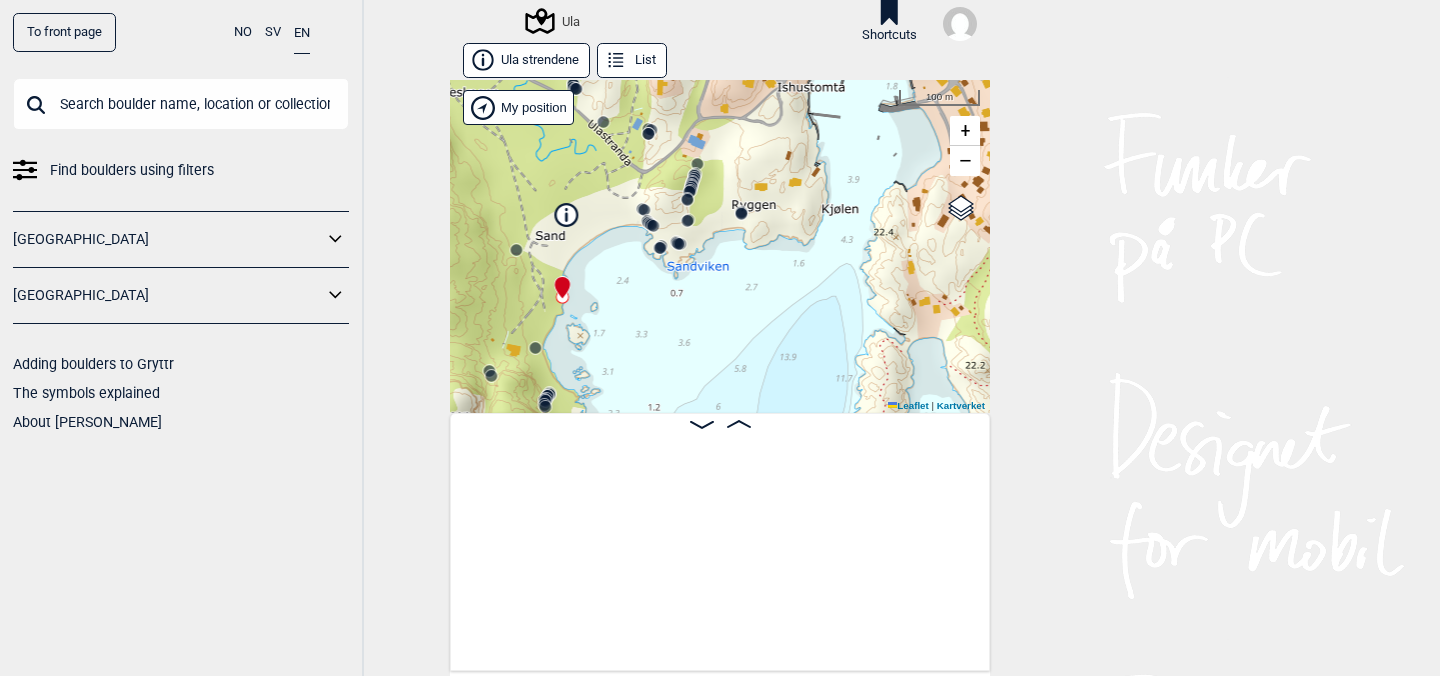 scroll, scrollTop: 0, scrollLeft: 8311, axis: horizontal 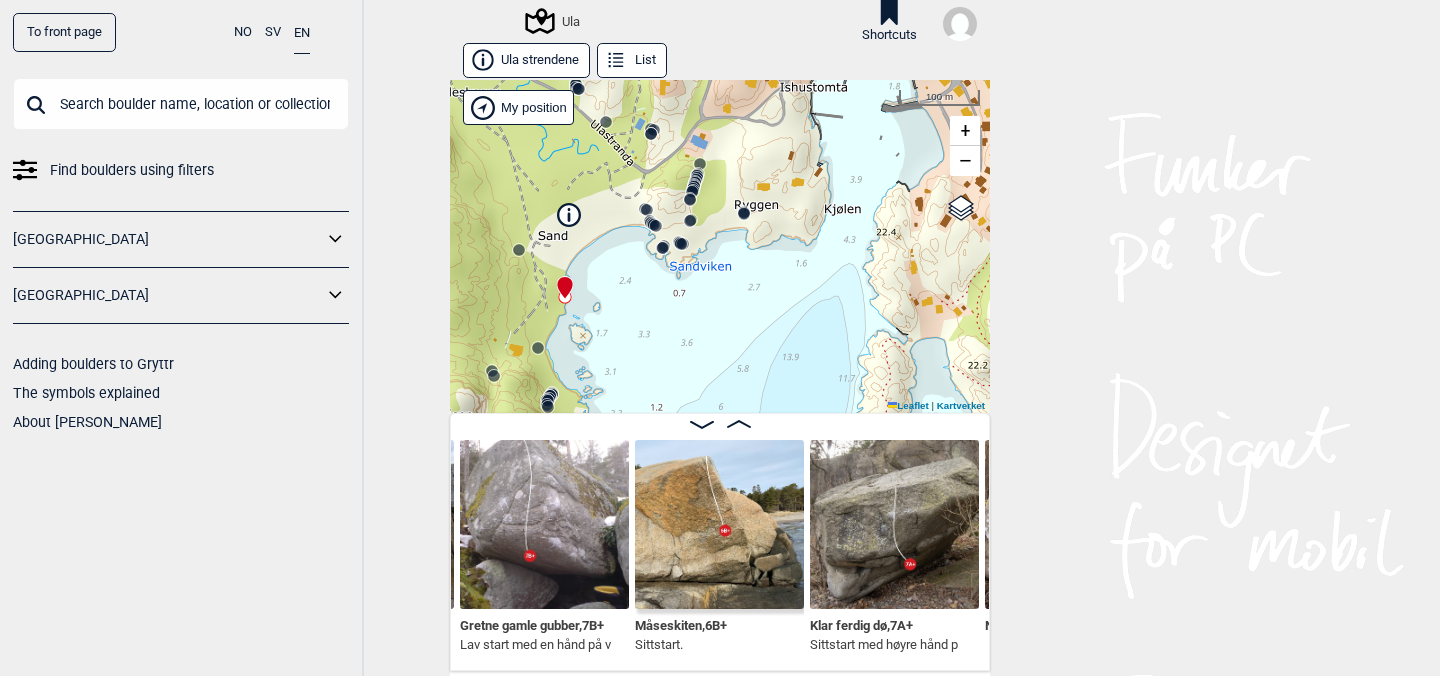 click 